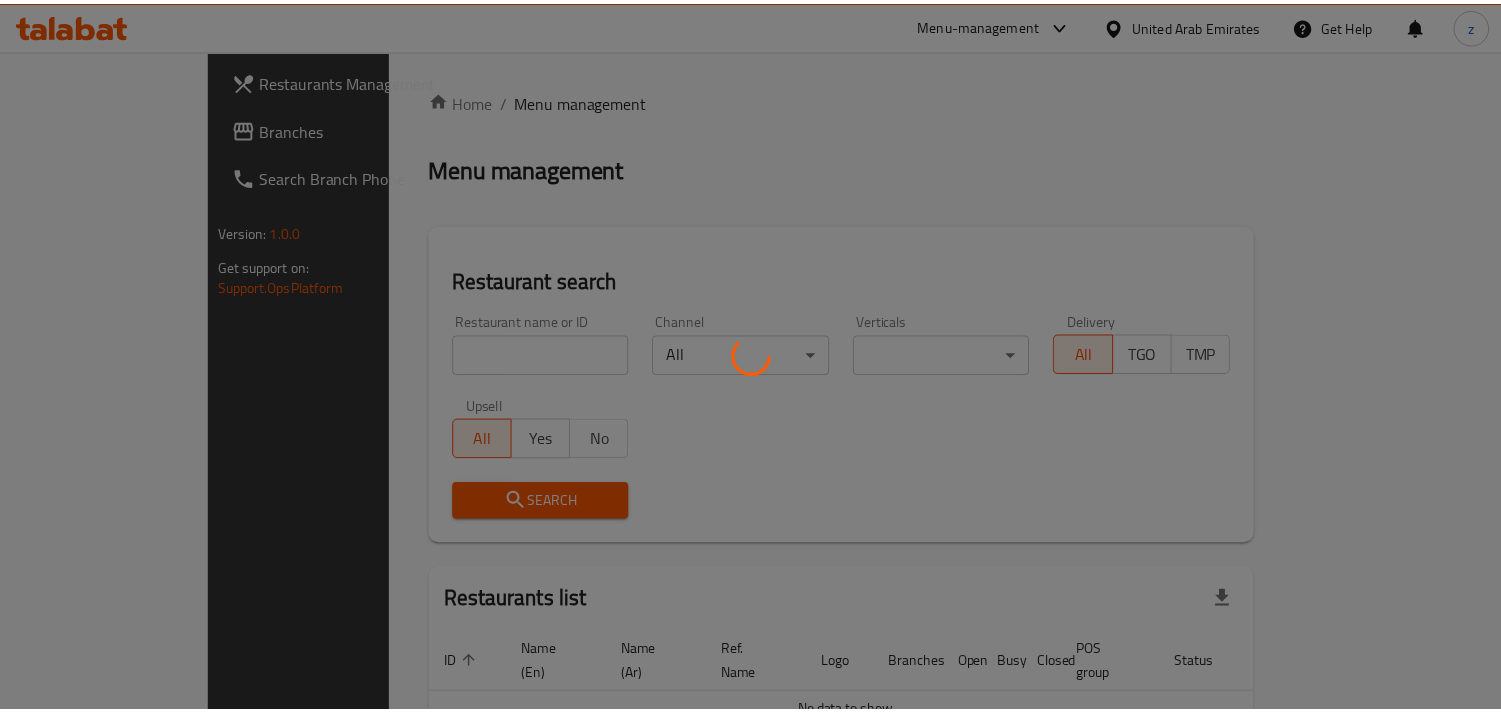 scroll, scrollTop: 0, scrollLeft: 0, axis: both 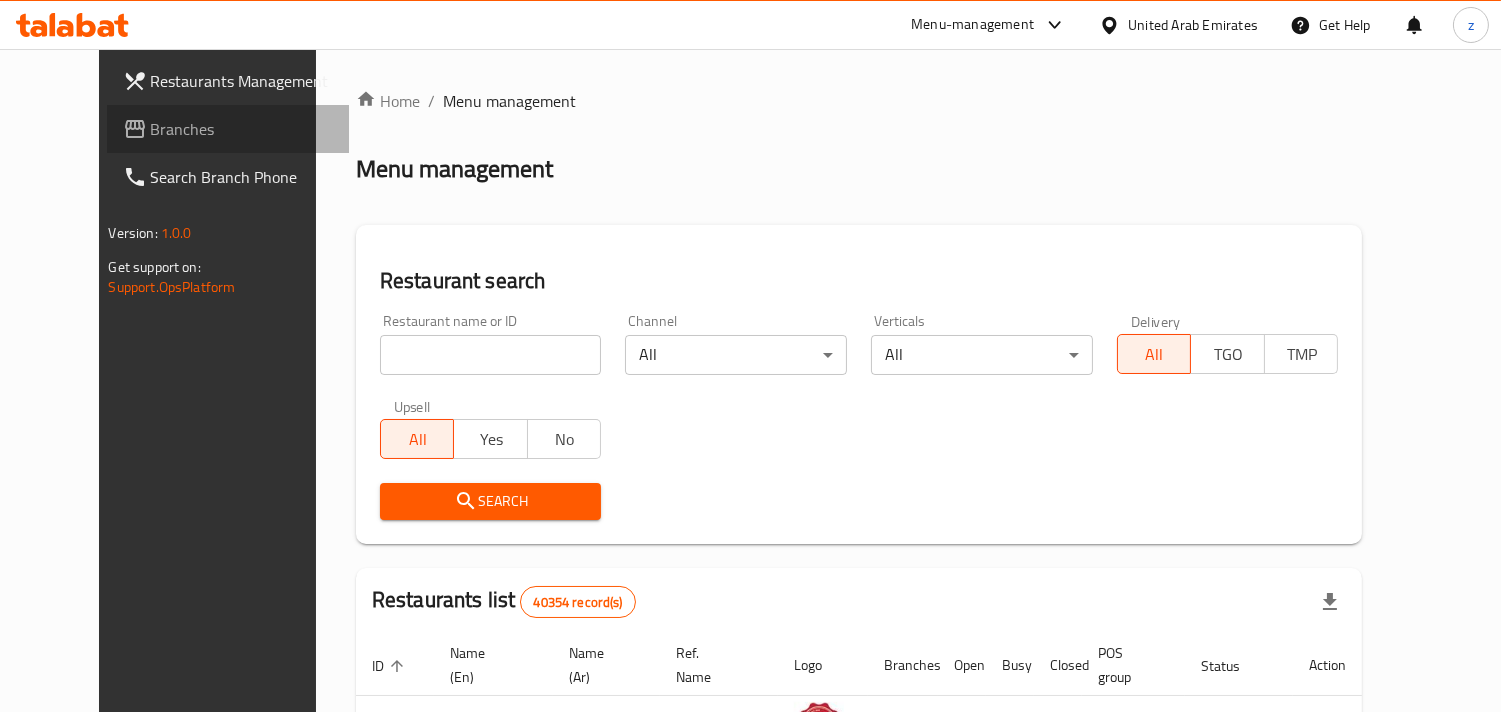 click on "Branches" at bounding box center [242, 129] 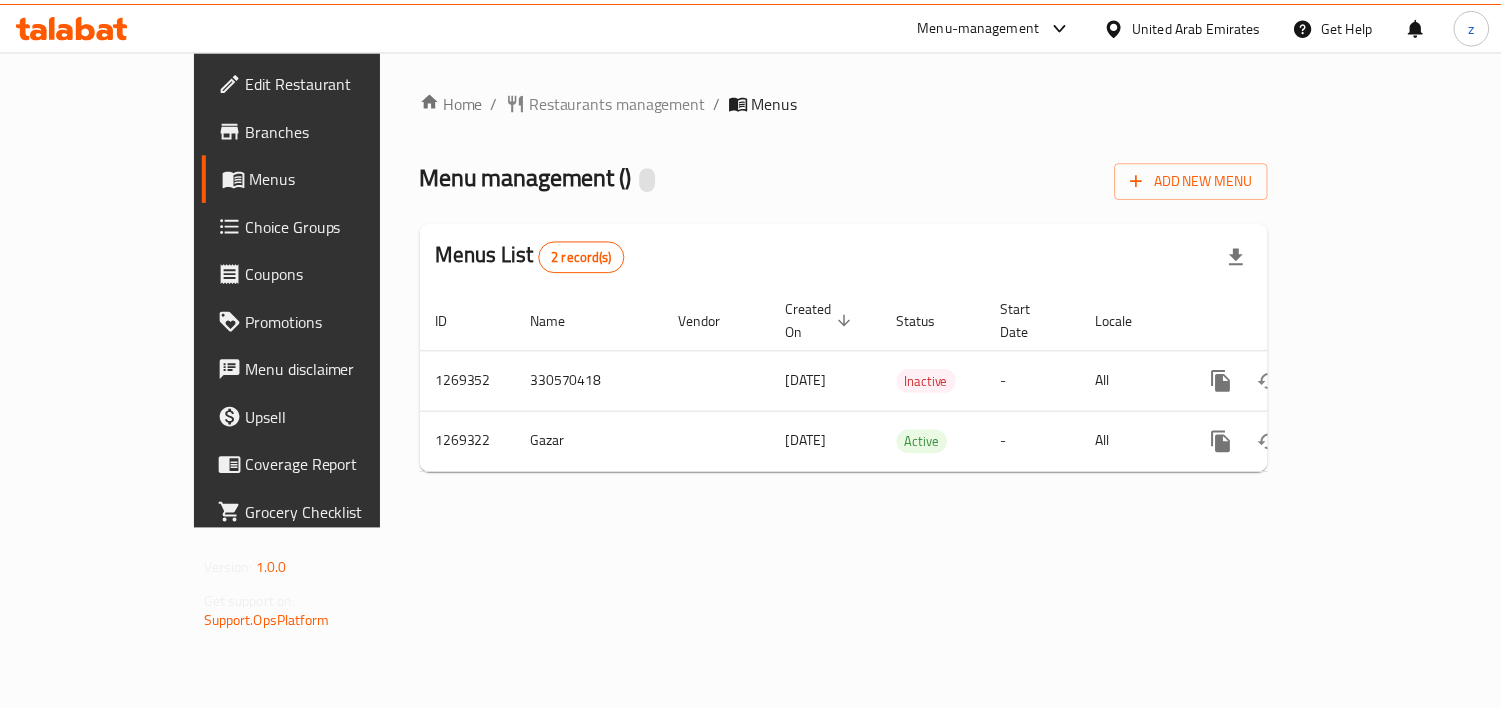 scroll, scrollTop: 0, scrollLeft: 0, axis: both 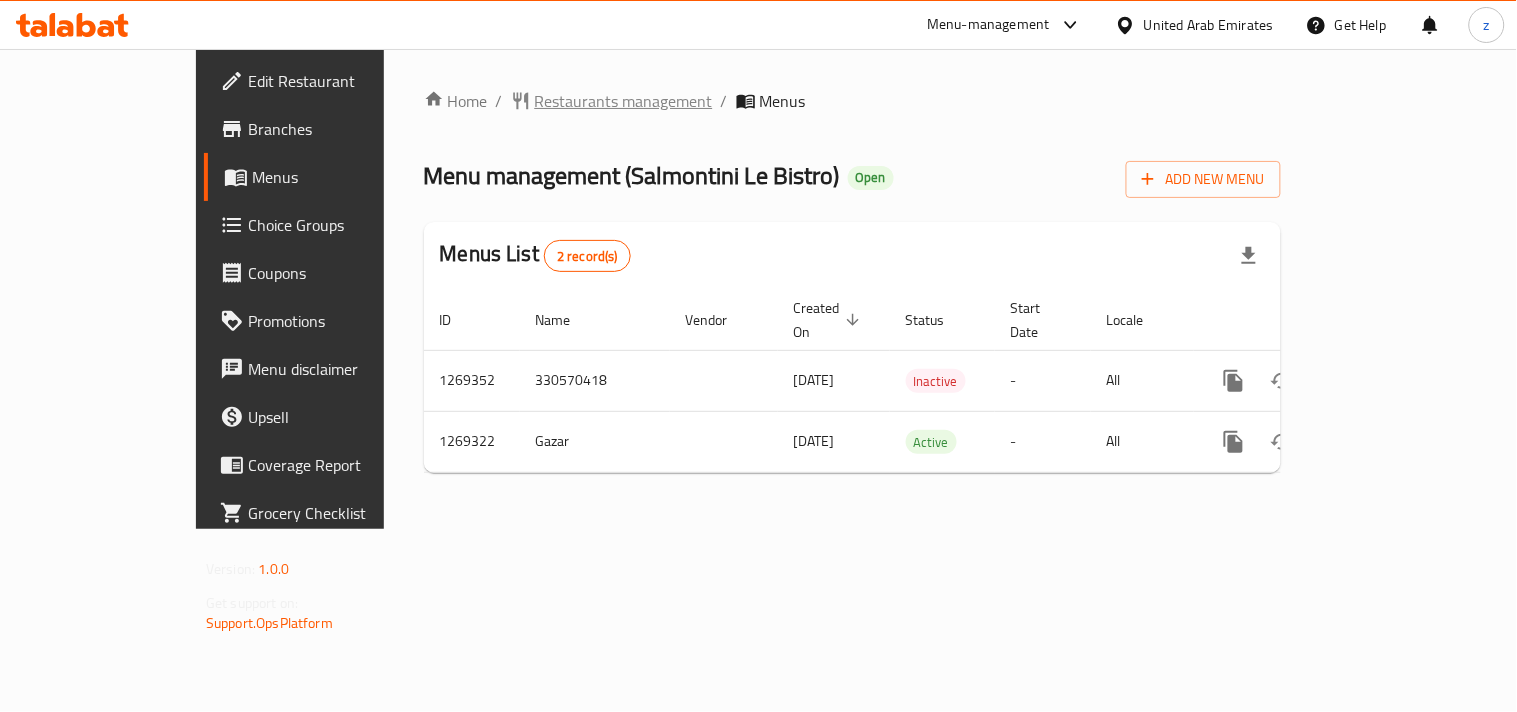 click on "Restaurants management" at bounding box center [624, 101] 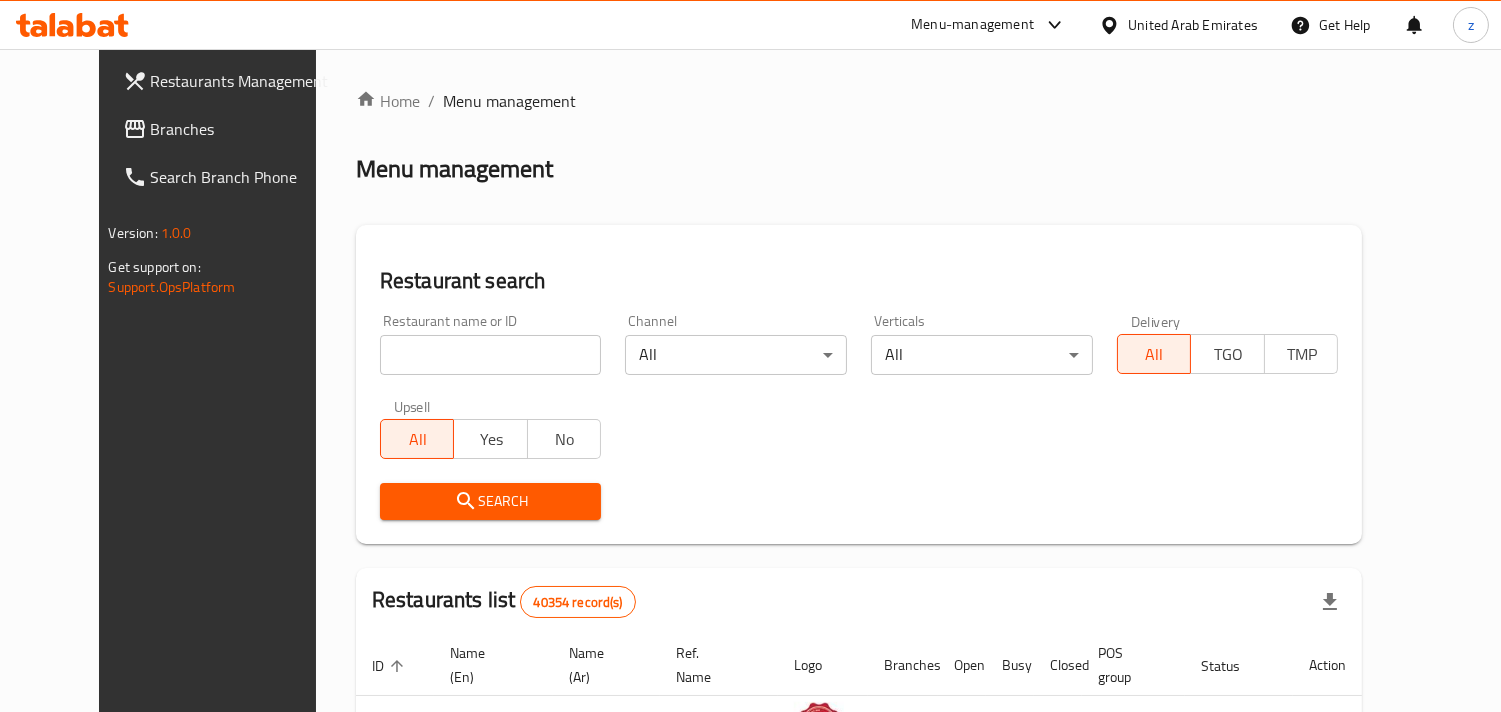 click on "Branches" at bounding box center [242, 129] 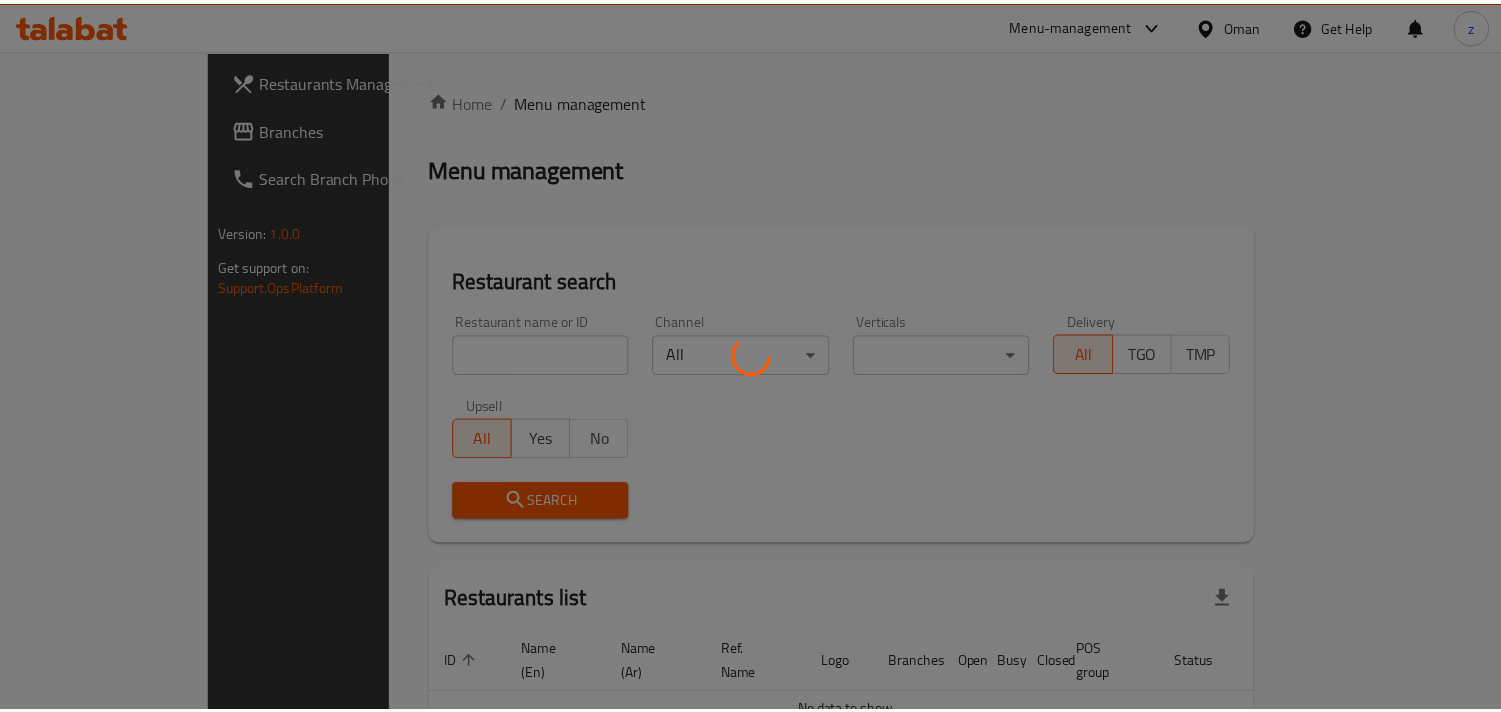 scroll, scrollTop: 0, scrollLeft: 0, axis: both 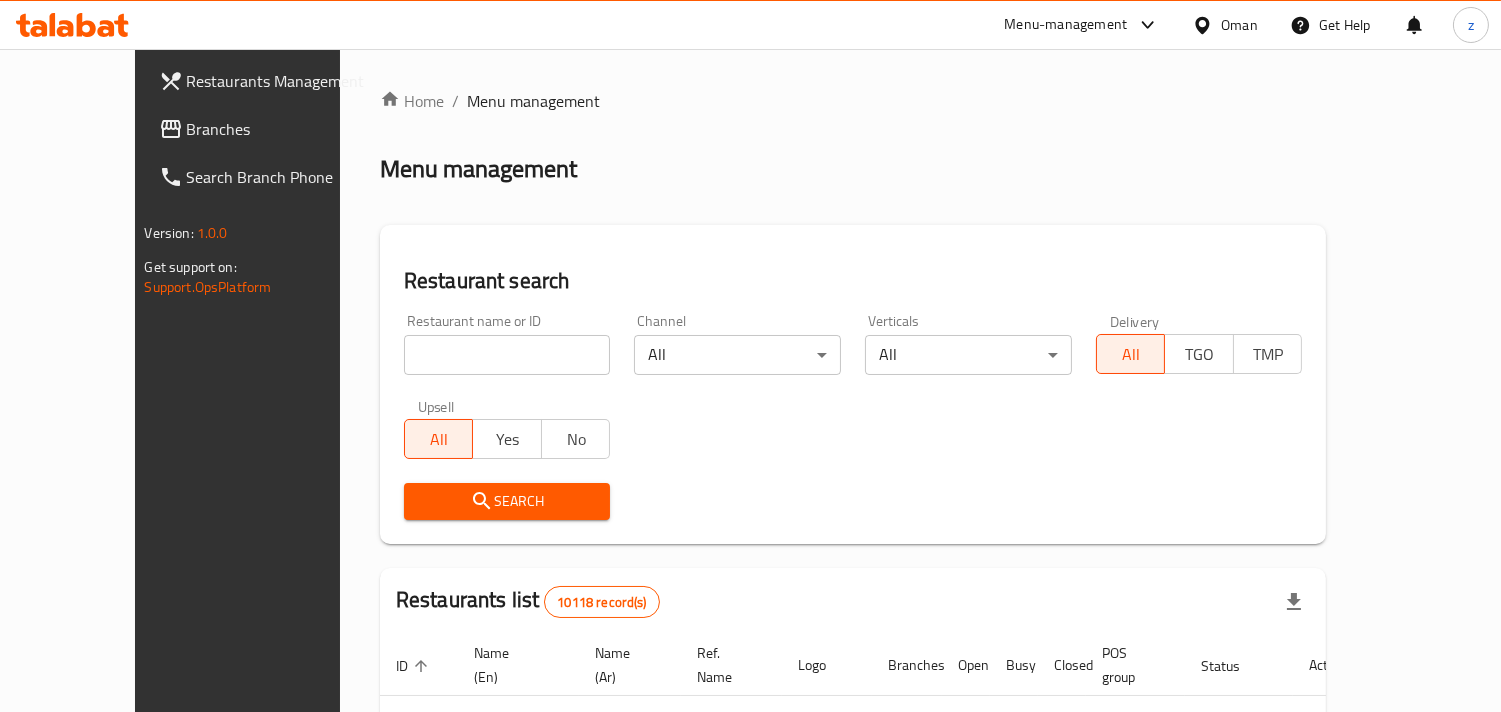 click on "Restaurants Management" at bounding box center [278, 81] 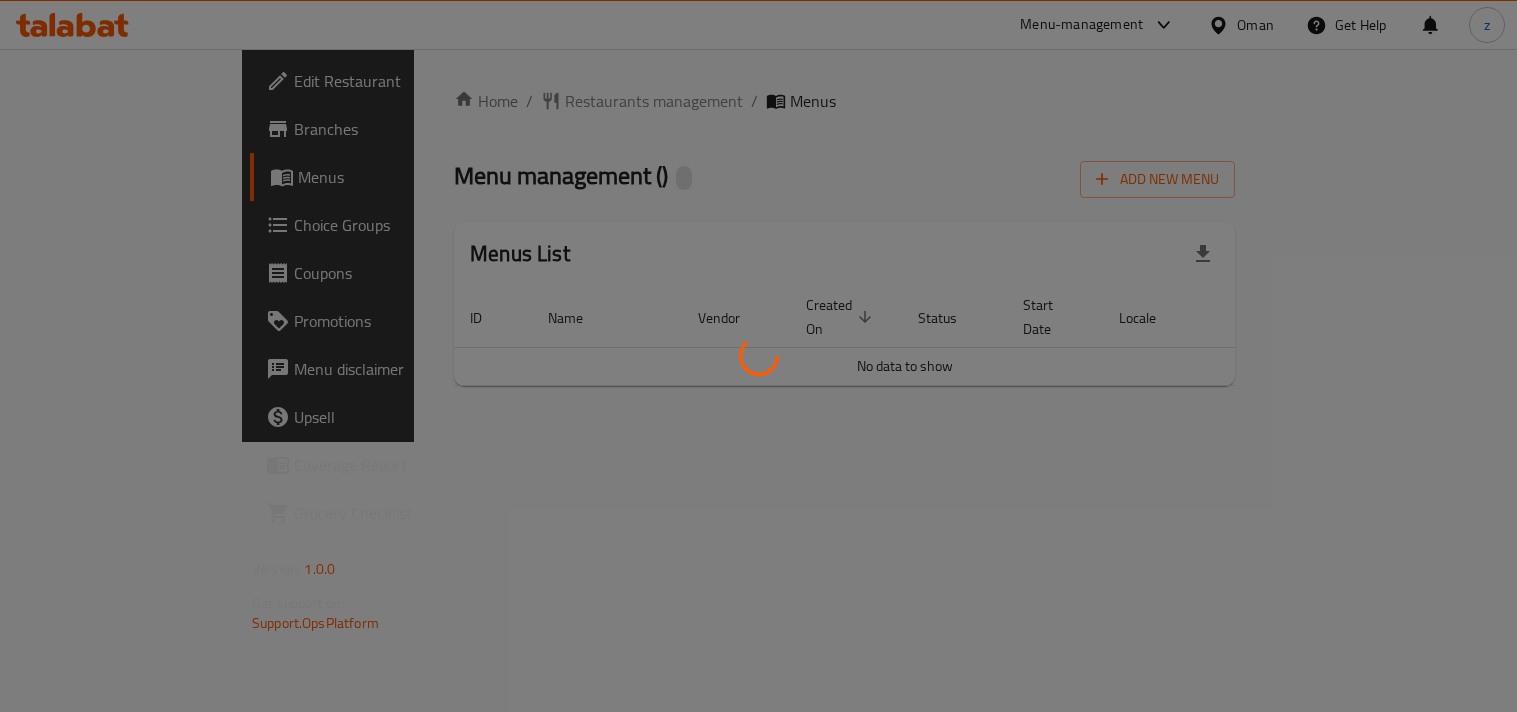scroll, scrollTop: 0, scrollLeft: 0, axis: both 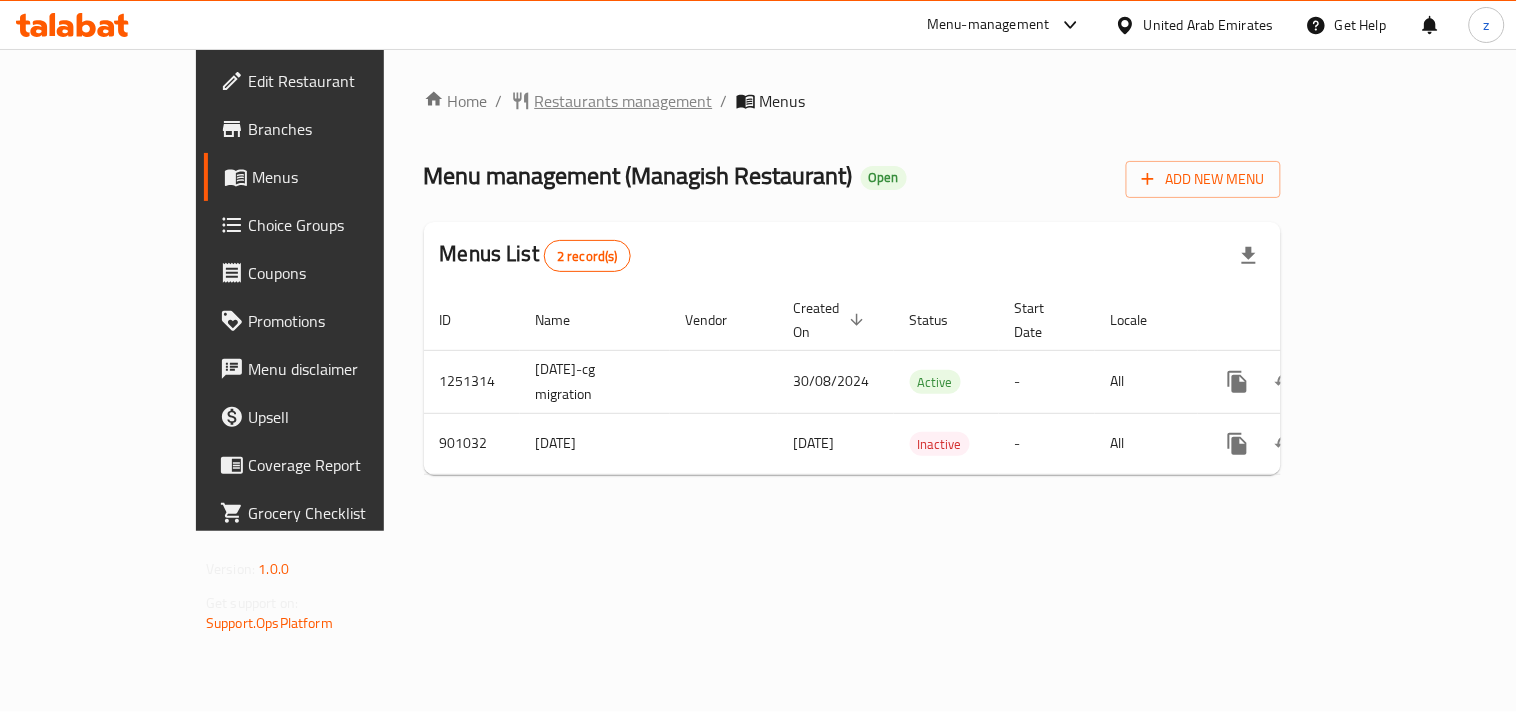 click on "Restaurants management" at bounding box center [624, 101] 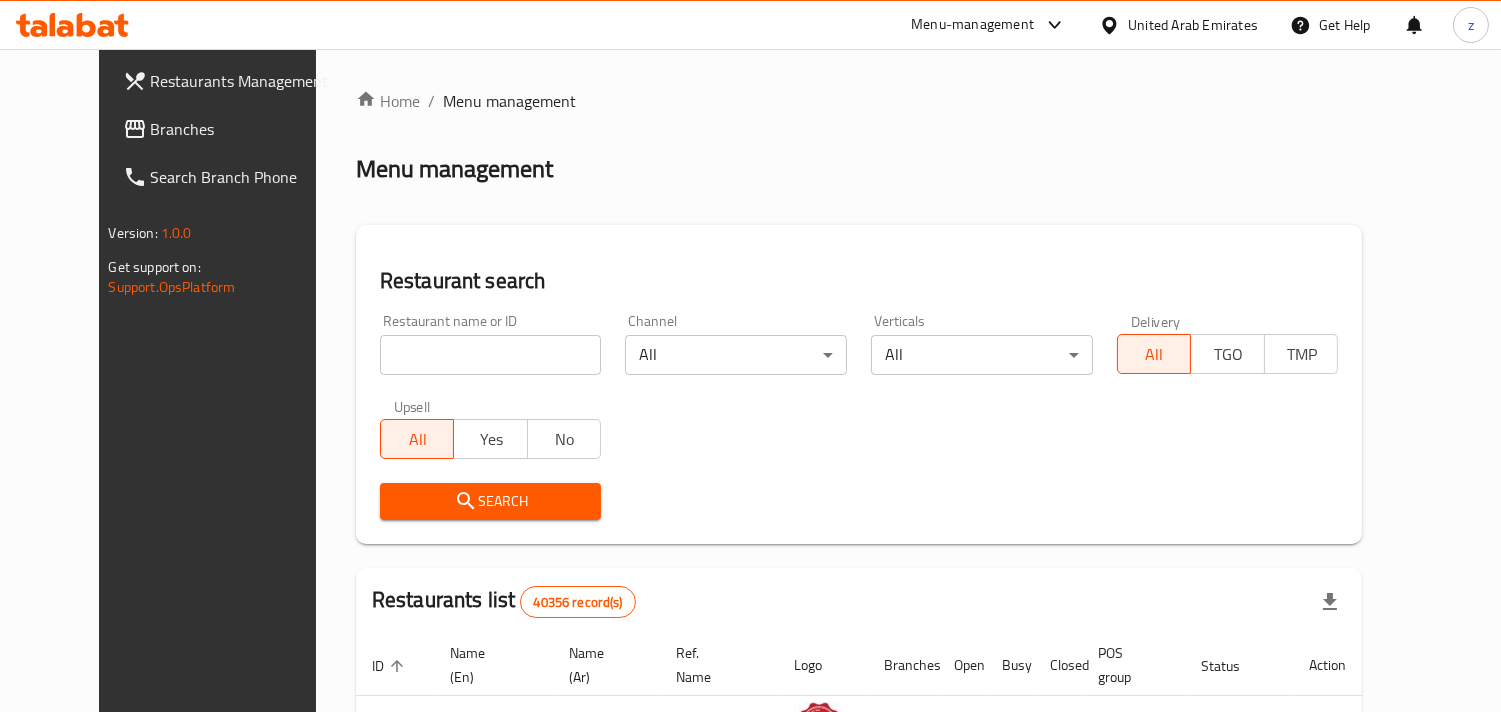 click 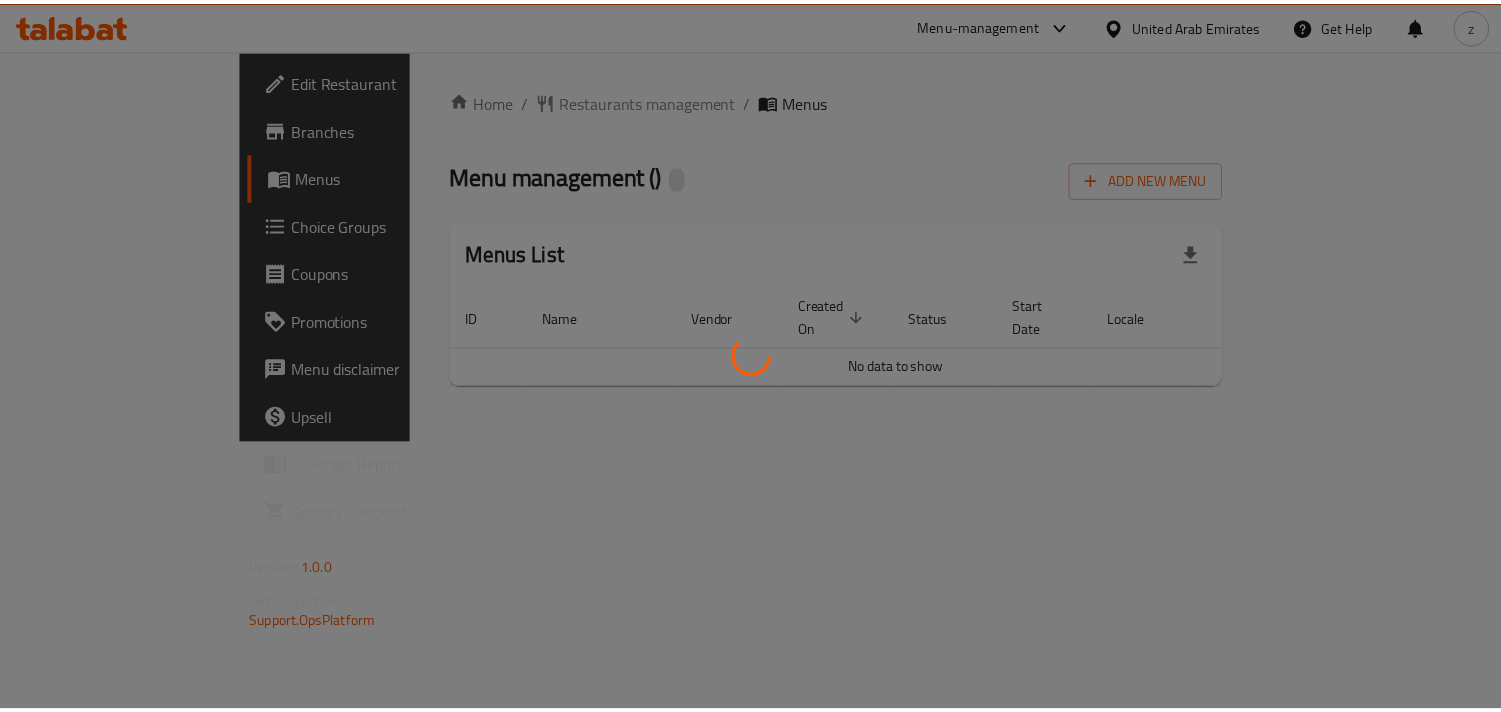 scroll, scrollTop: 0, scrollLeft: 0, axis: both 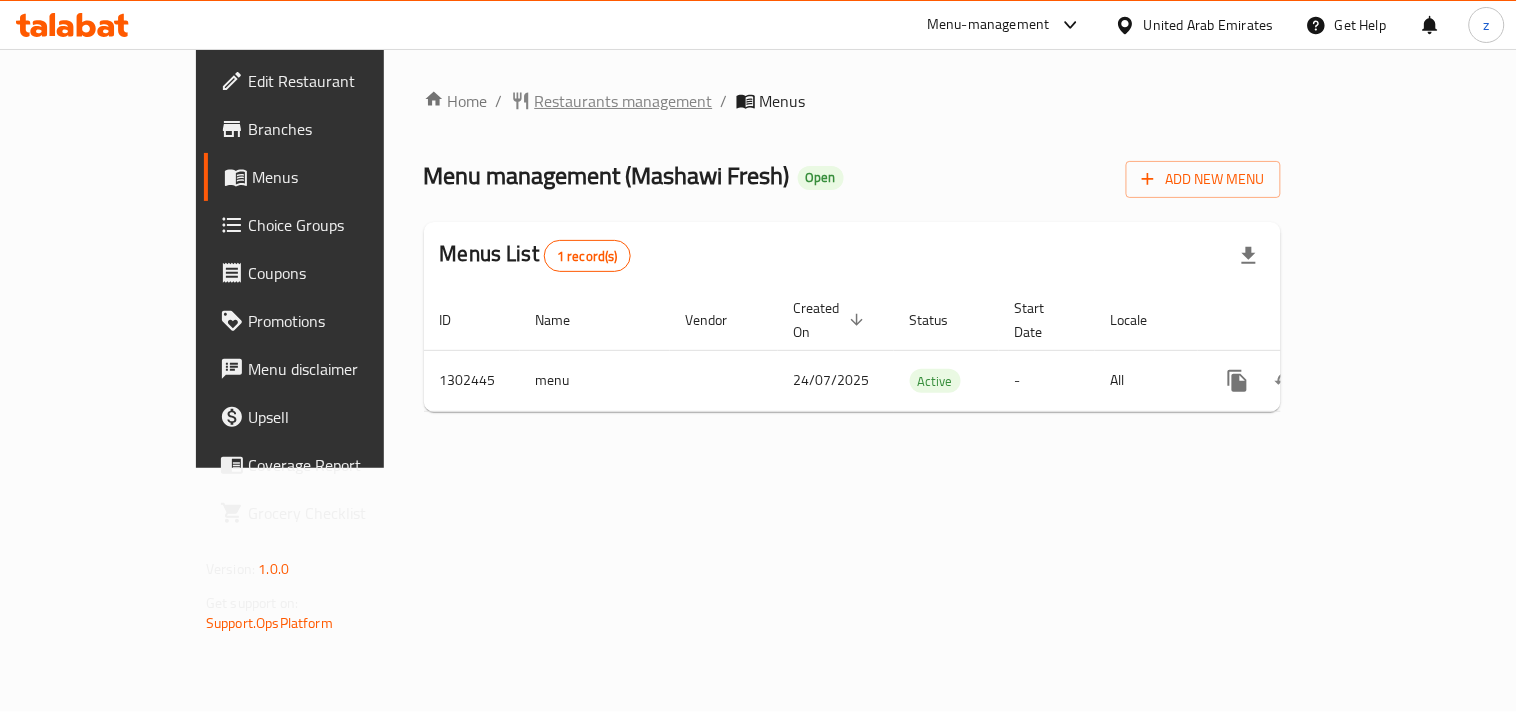 click on "Restaurants management" at bounding box center (624, 101) 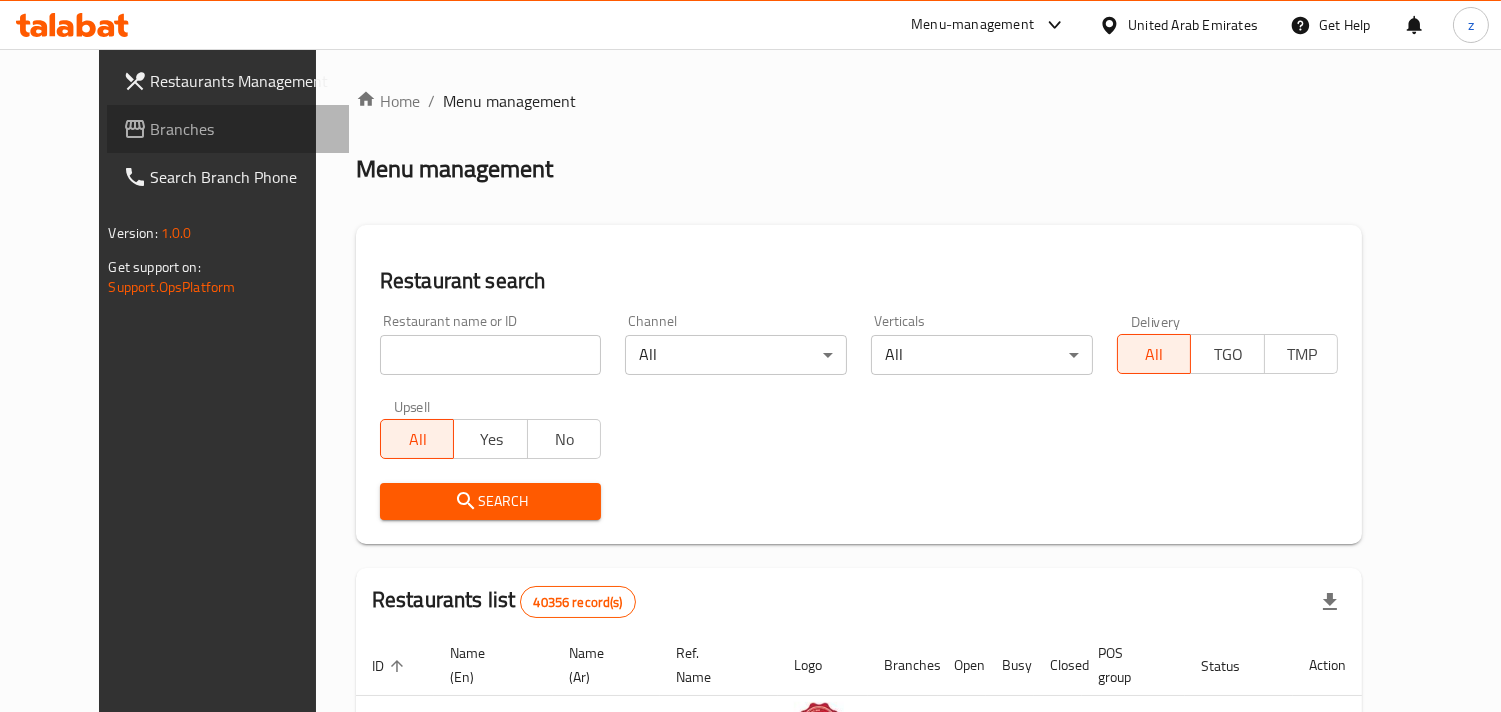 click on "Branches" at bounding box center [242, 129] 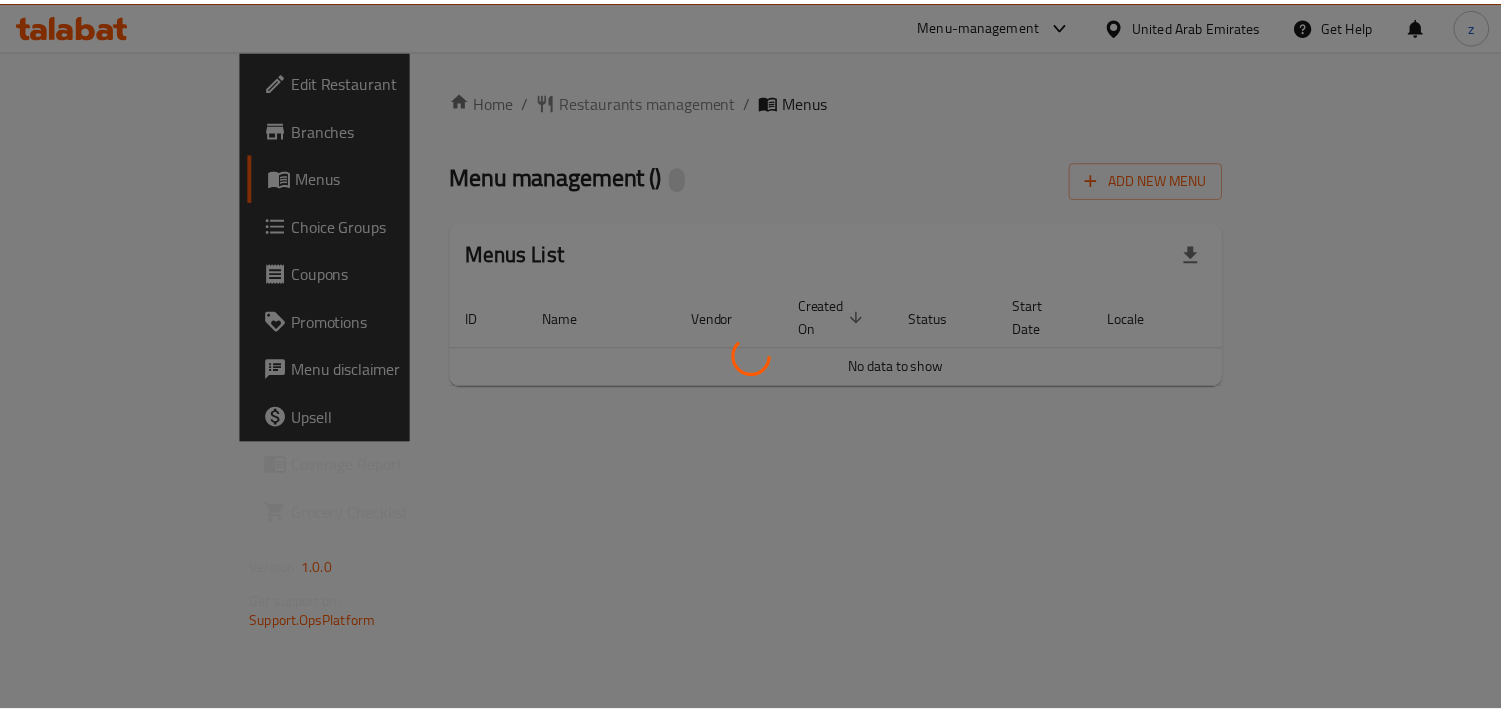 scroll, scrollTop: 0, scrollLeft: 0, axis: both 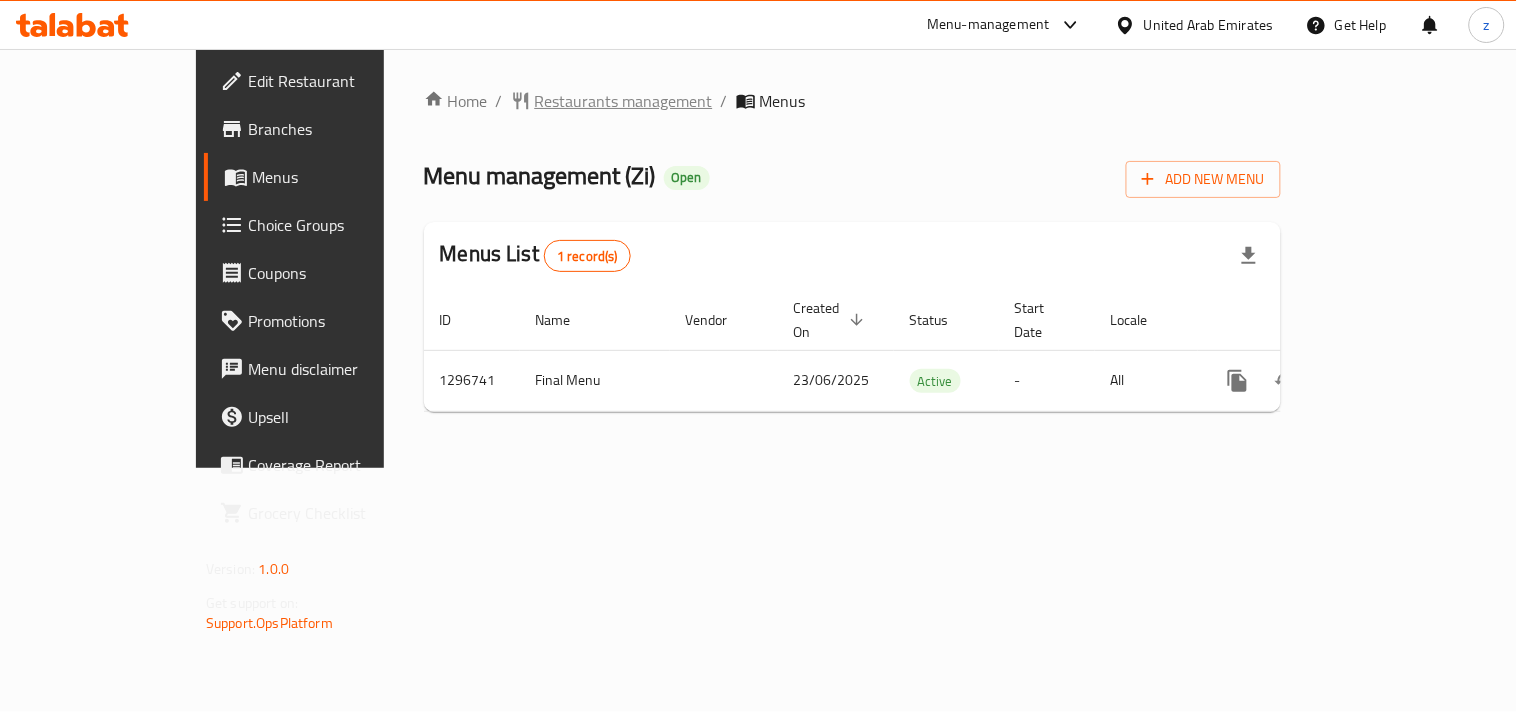 click on "Restaurants management" at bounding box center (624, 101) 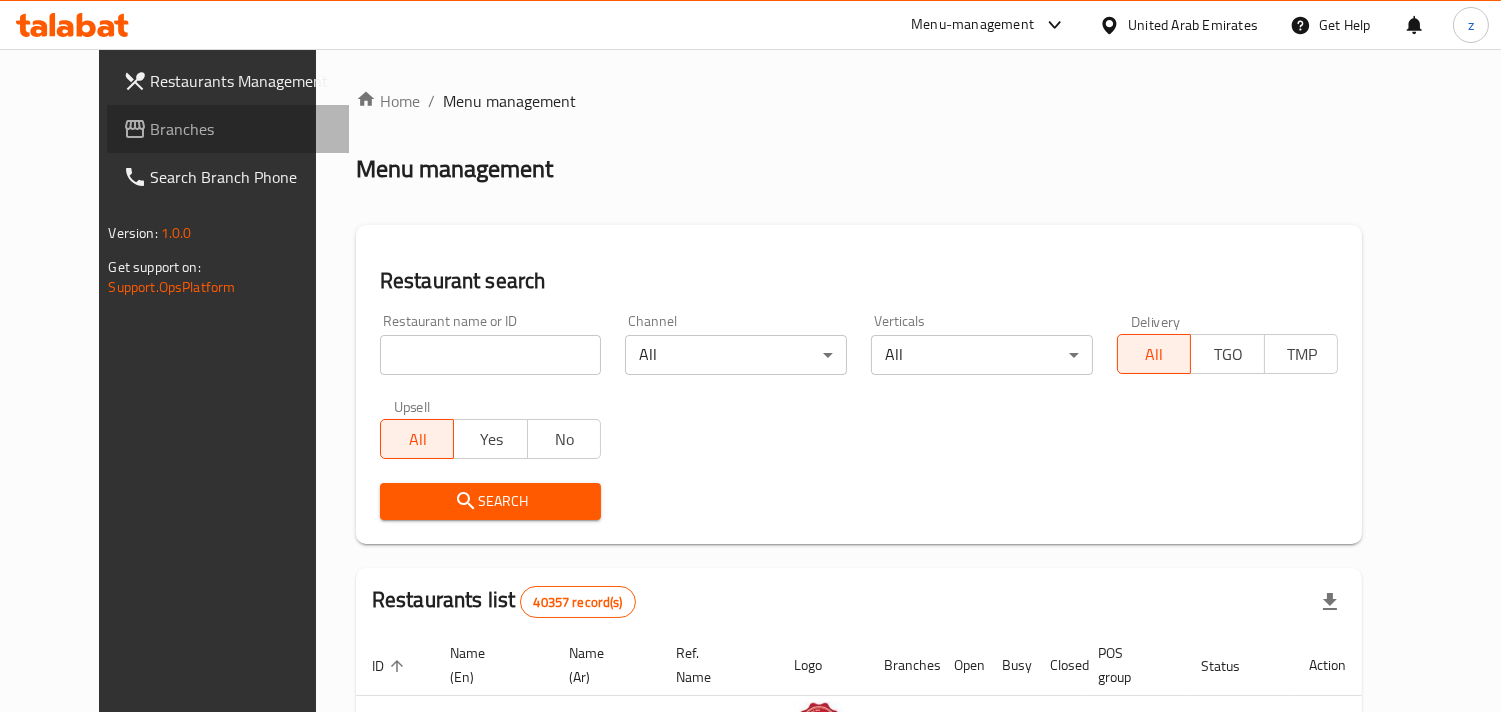 click on "Branches" at bounding box center [242, 129] 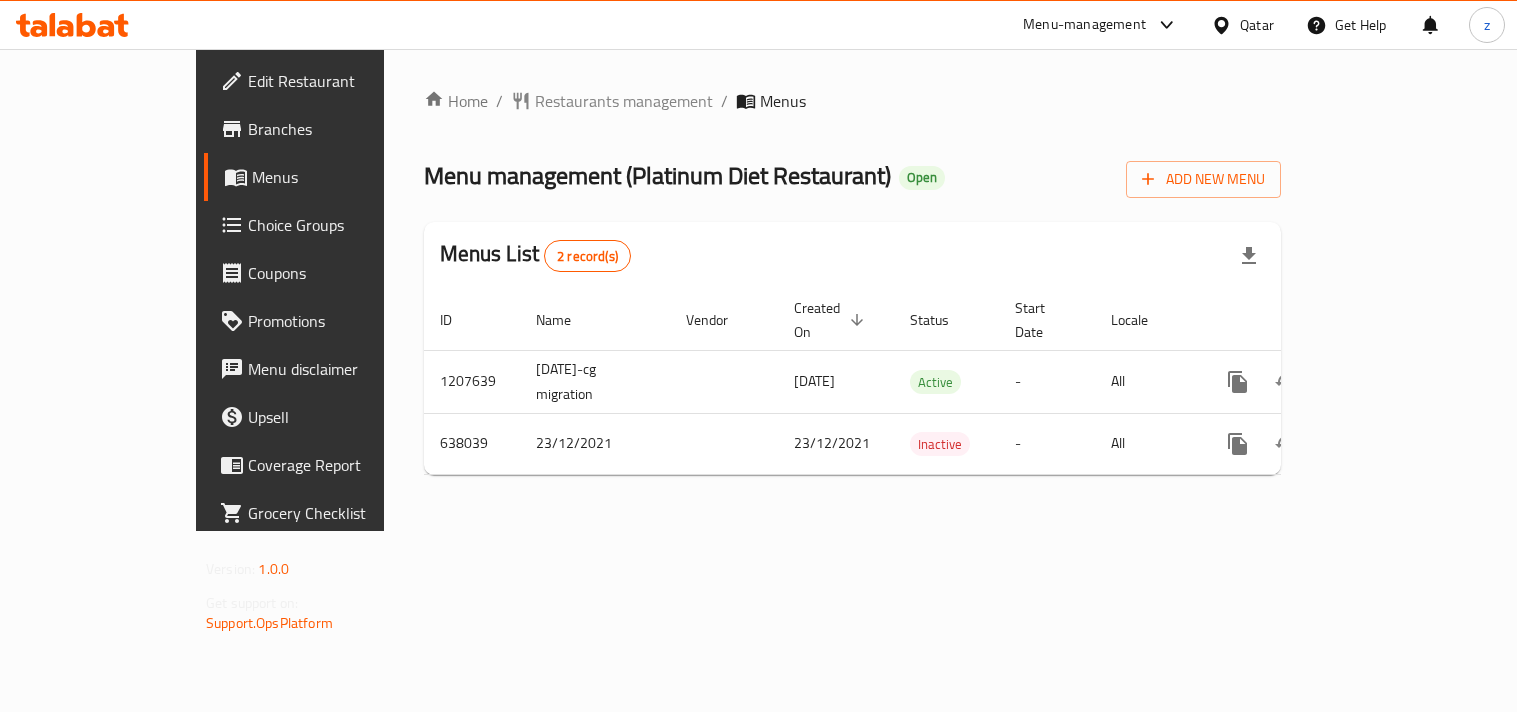 click on "Restaurants management" at bounding box center (624, 101) 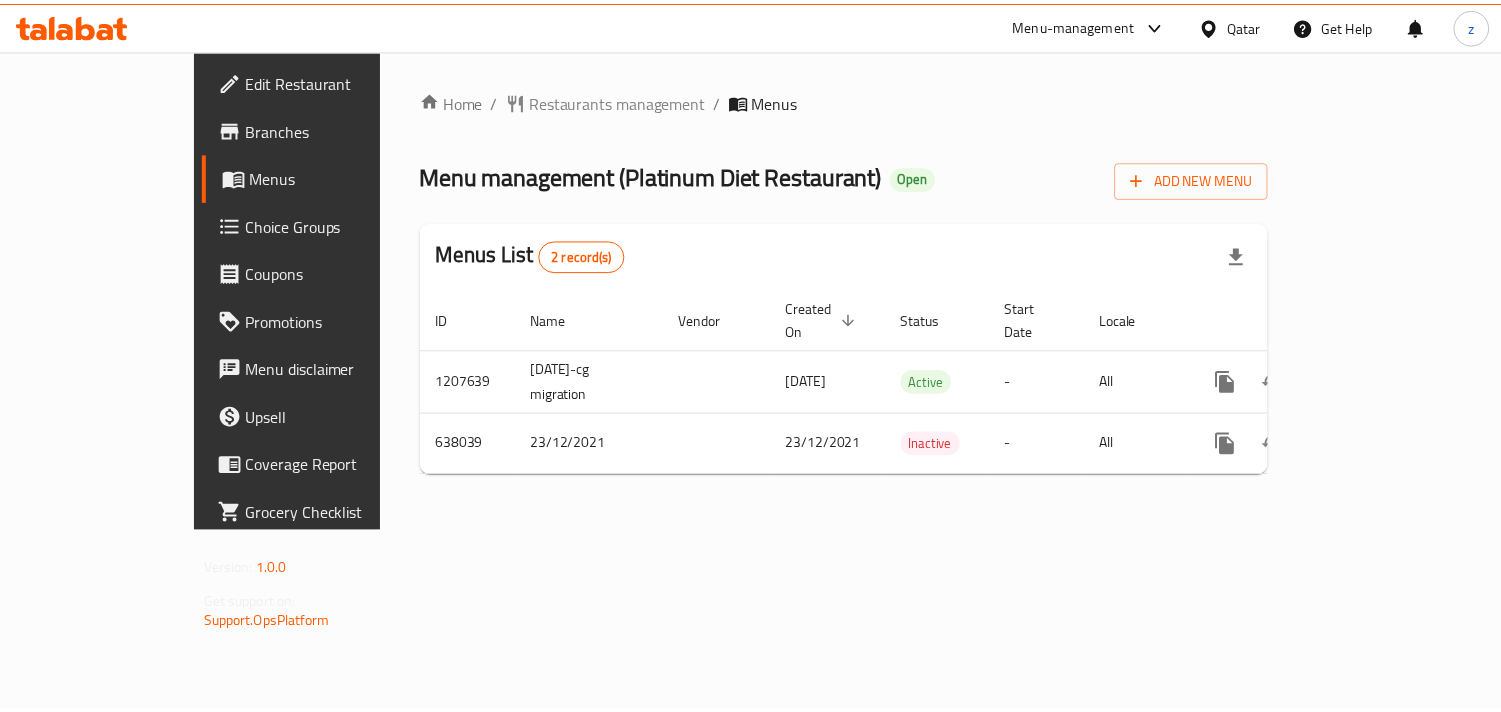 scroll, scrollTop: 0, scrollLeft: 0, axis: both 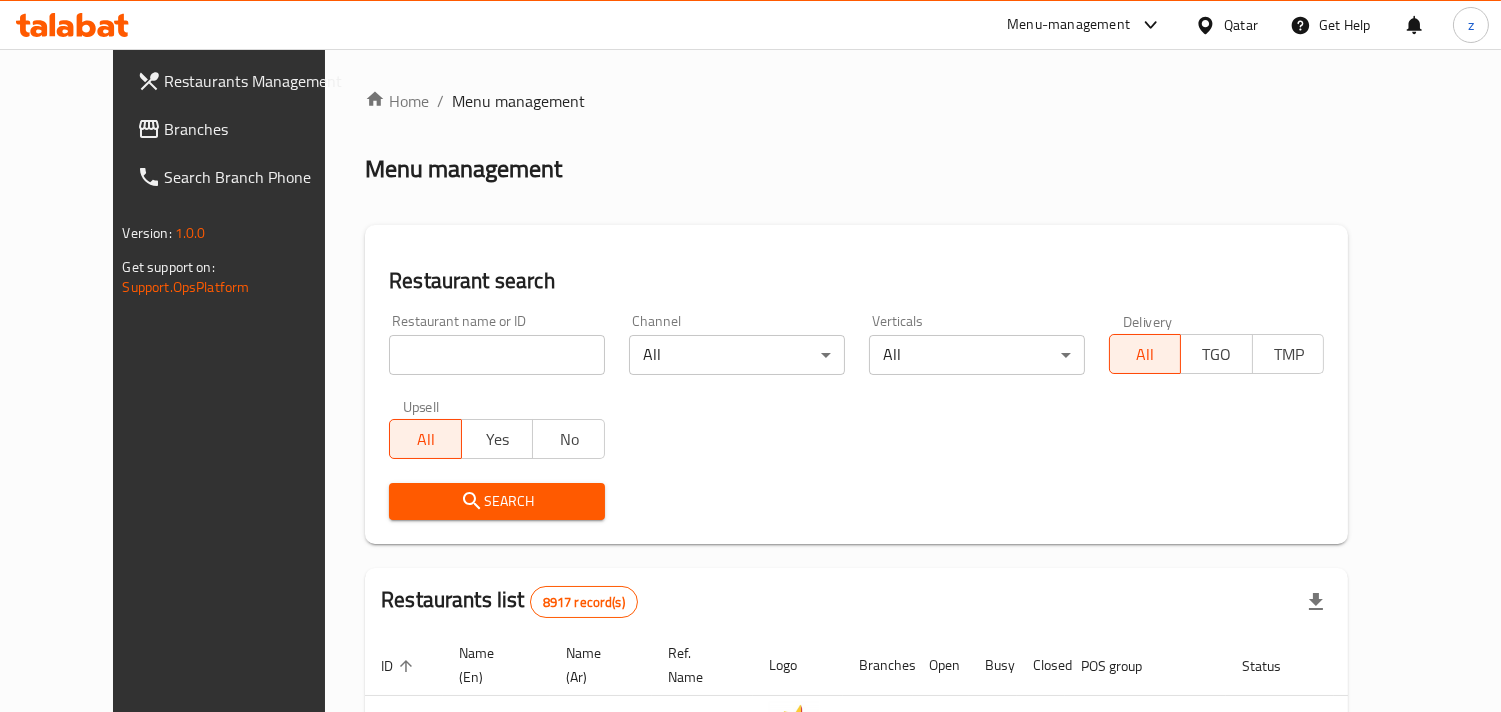 click on "Branches" at bounding box center [256, 129] 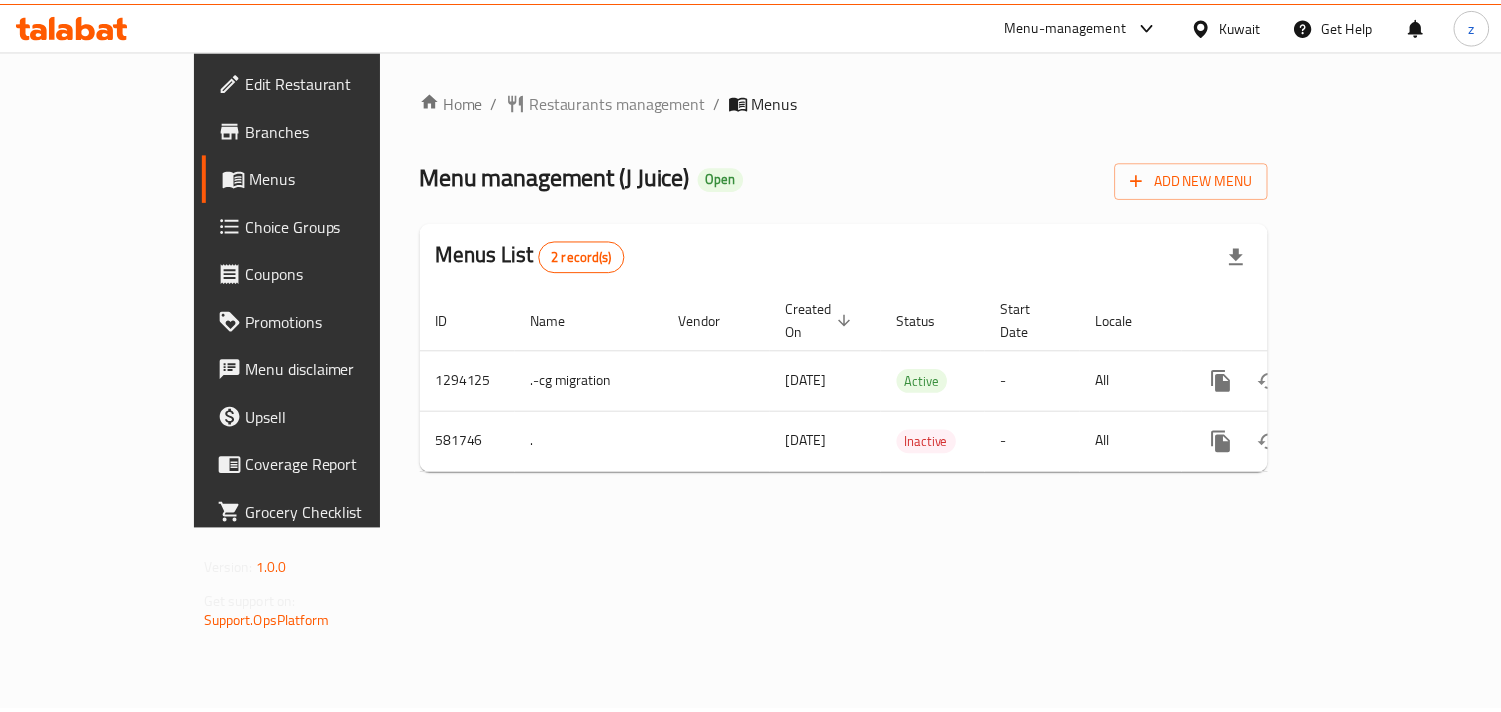 scroll, scrollTop: 0, scrollLeft: 0, axis: both 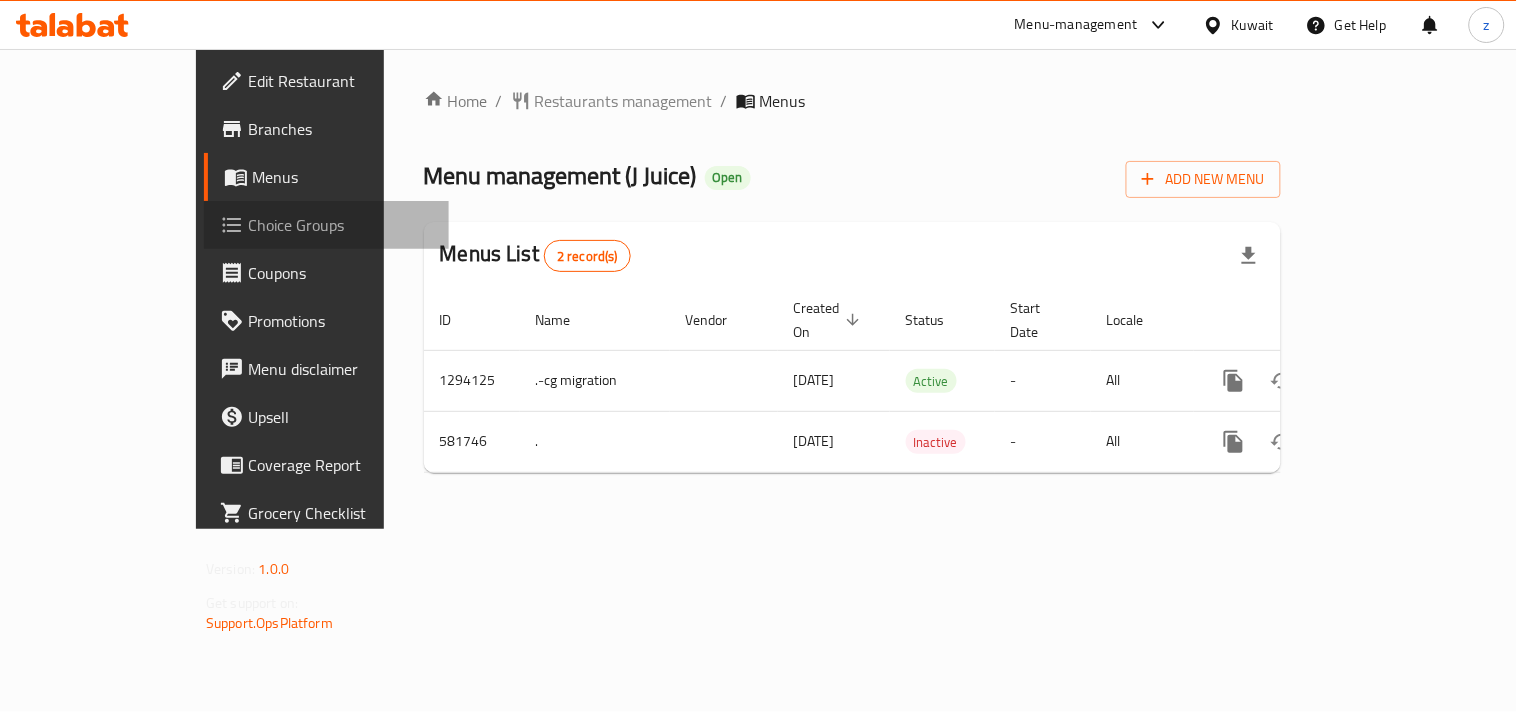 click on "Choice Groups" at bounding box center (340, 225) 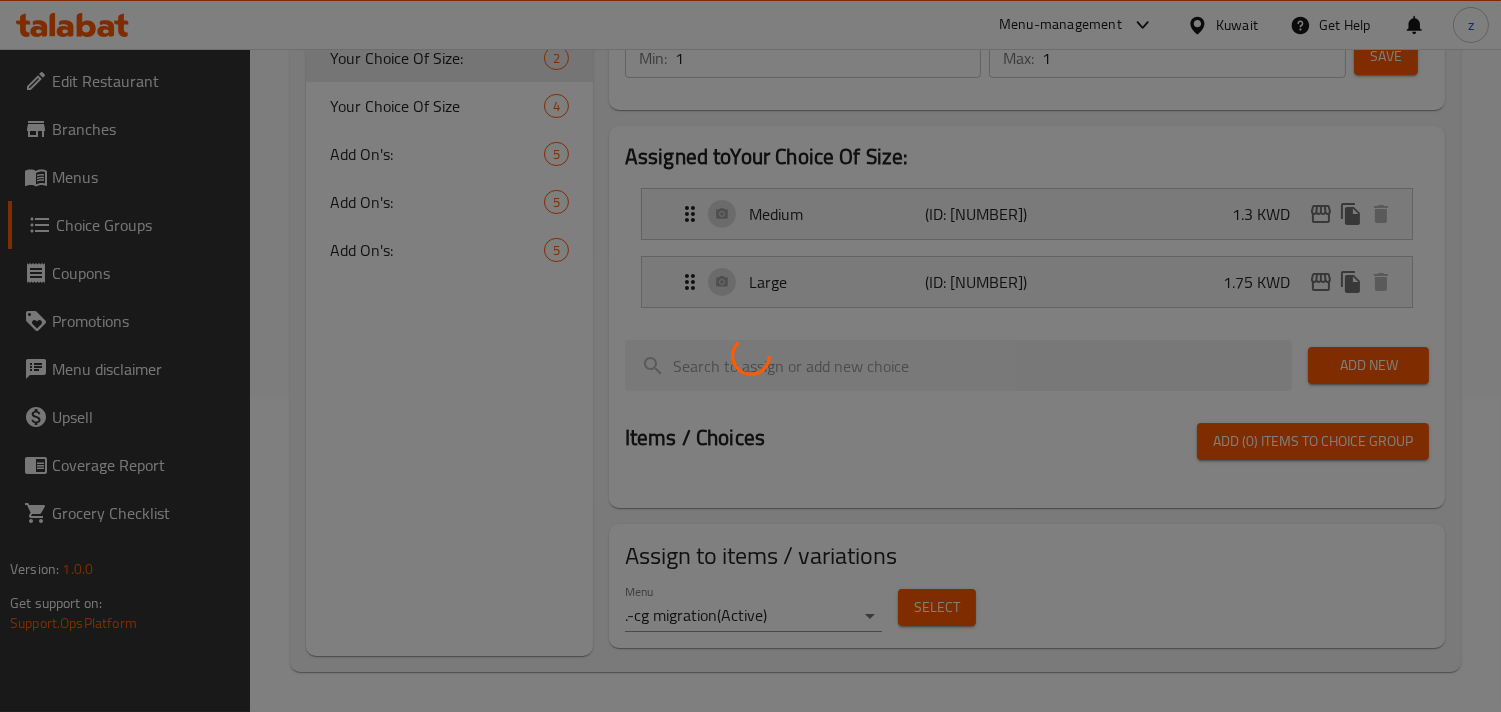 scroll, scrollTop: 108, scrollLeft: 0, axis: vertical 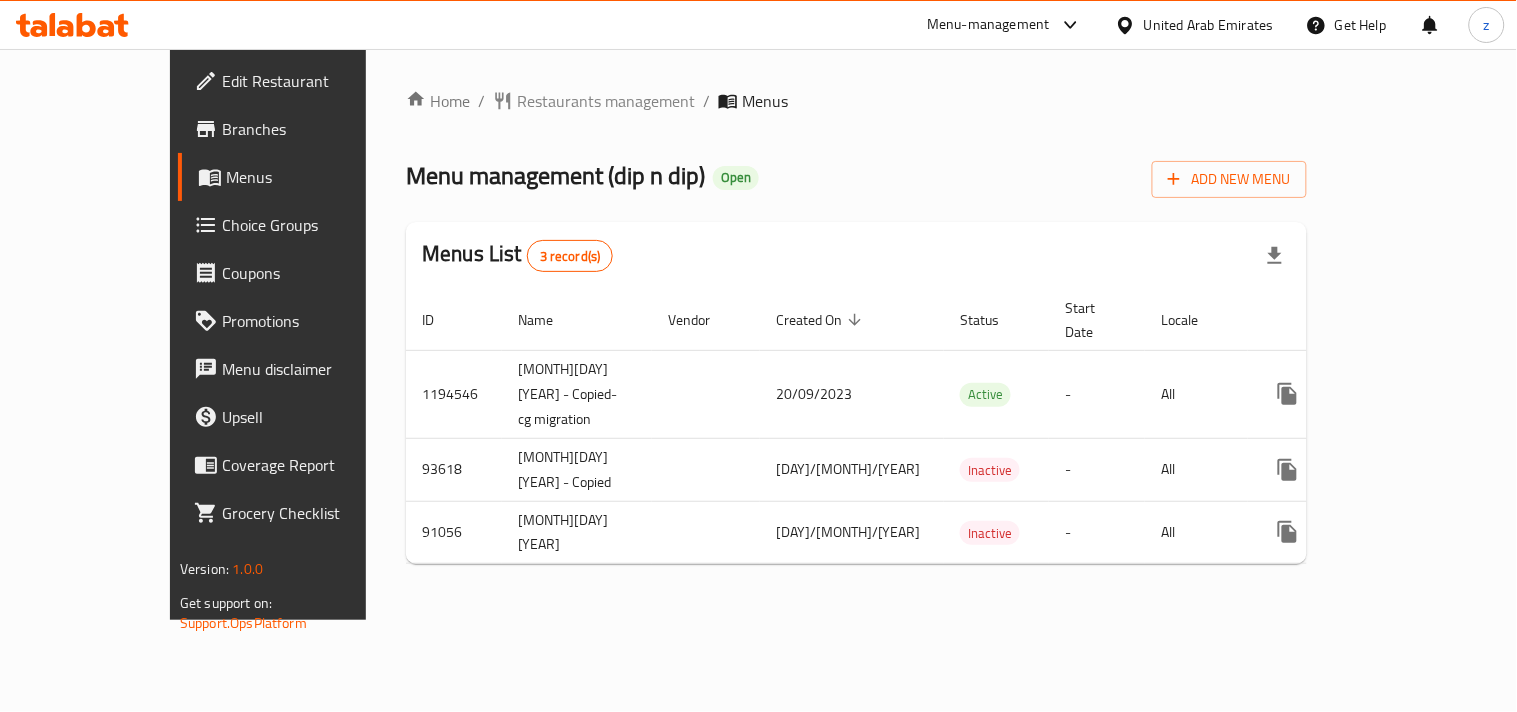 click on "Choice Groups" at bounding box center [314, 225] 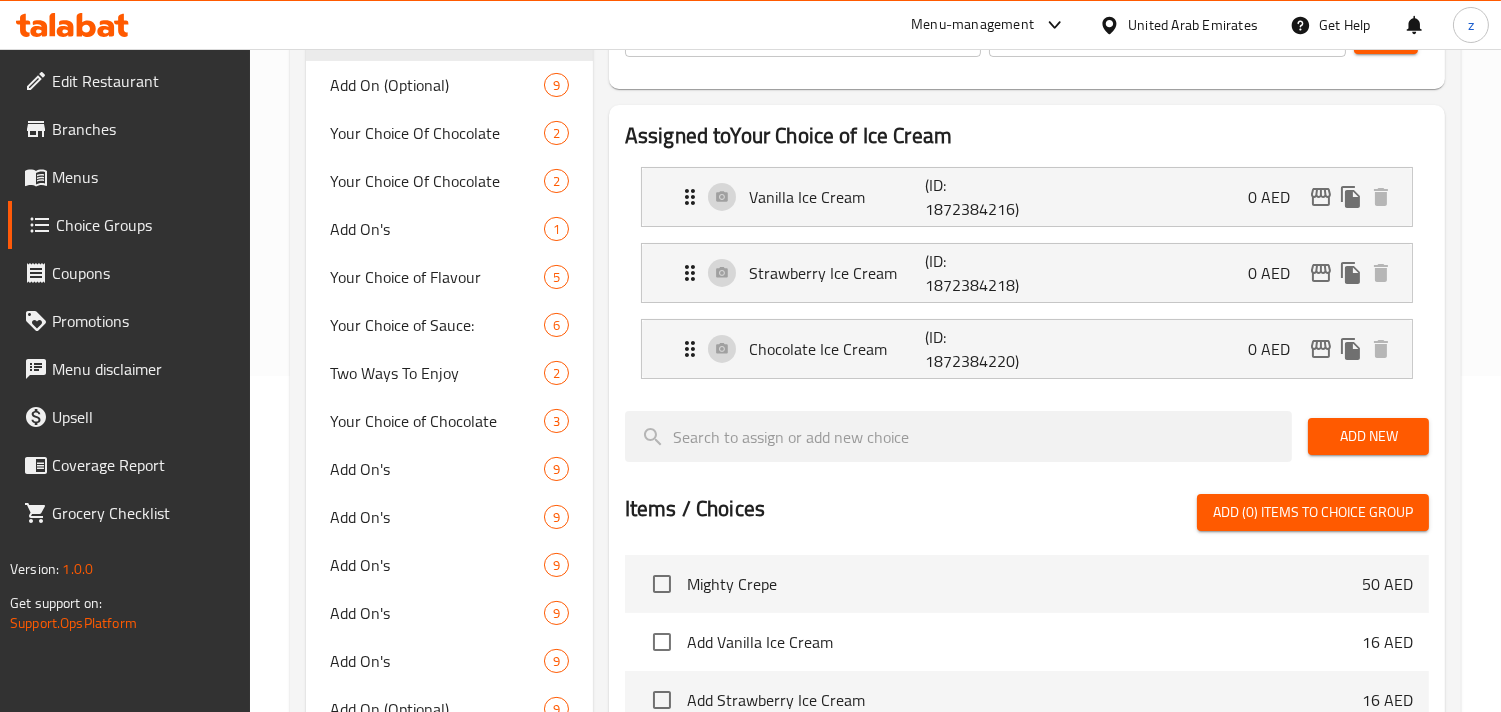 scroll, scrollTop: 444, scrollLeft: 0, axis: vertical 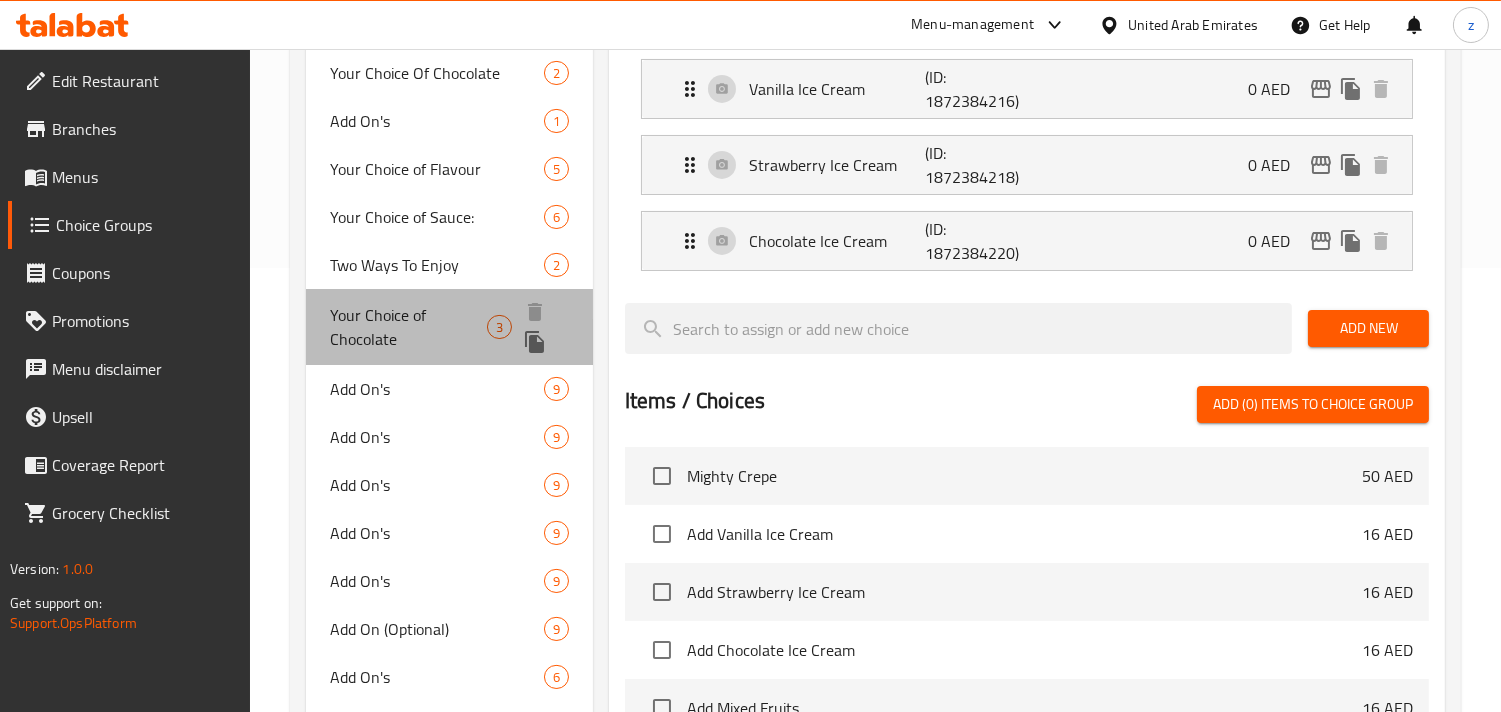 click on "Your Choice of Chocolate" at bounding box center (408, 327) 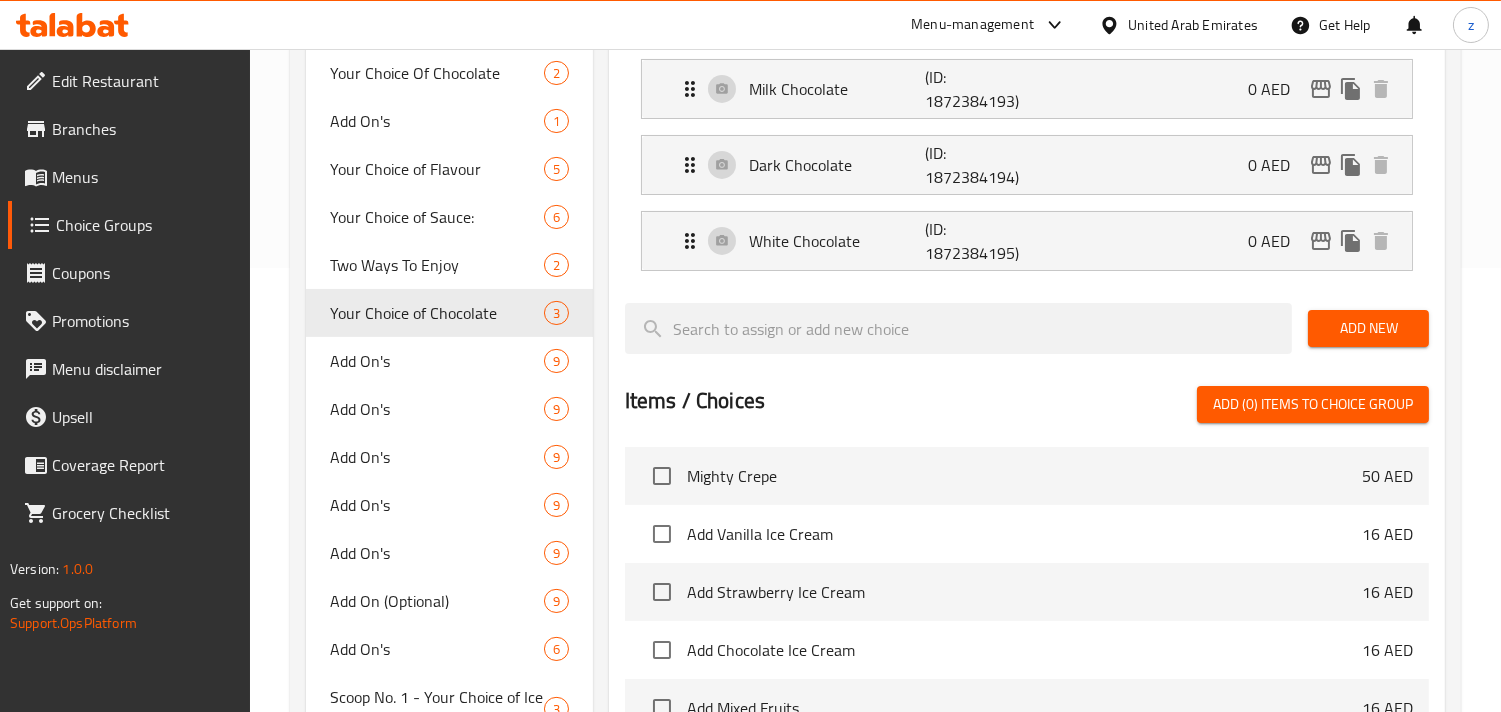 scroll, scrollTop: 555, scrollLeft: 0, axis: vertical 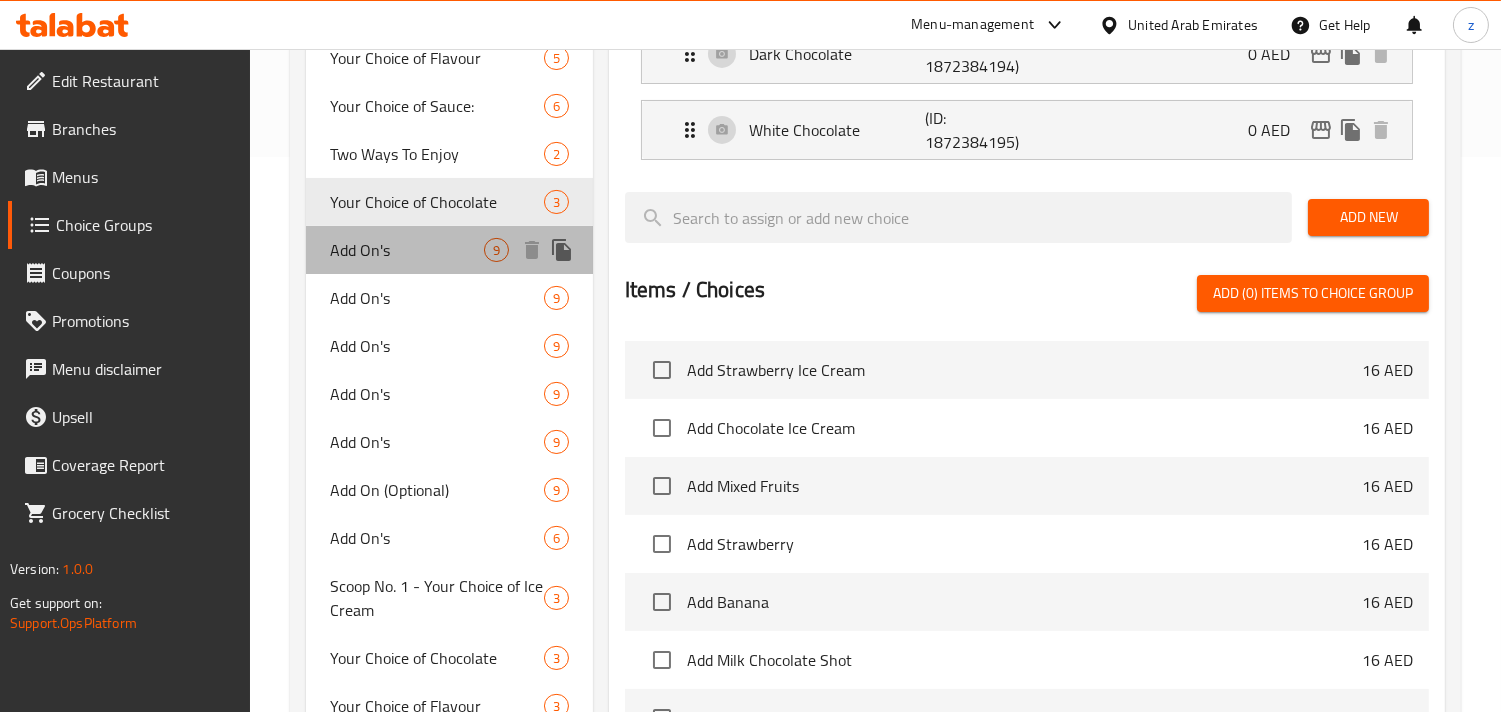 click on "Add On's  9" at bounding box center (449, 250) 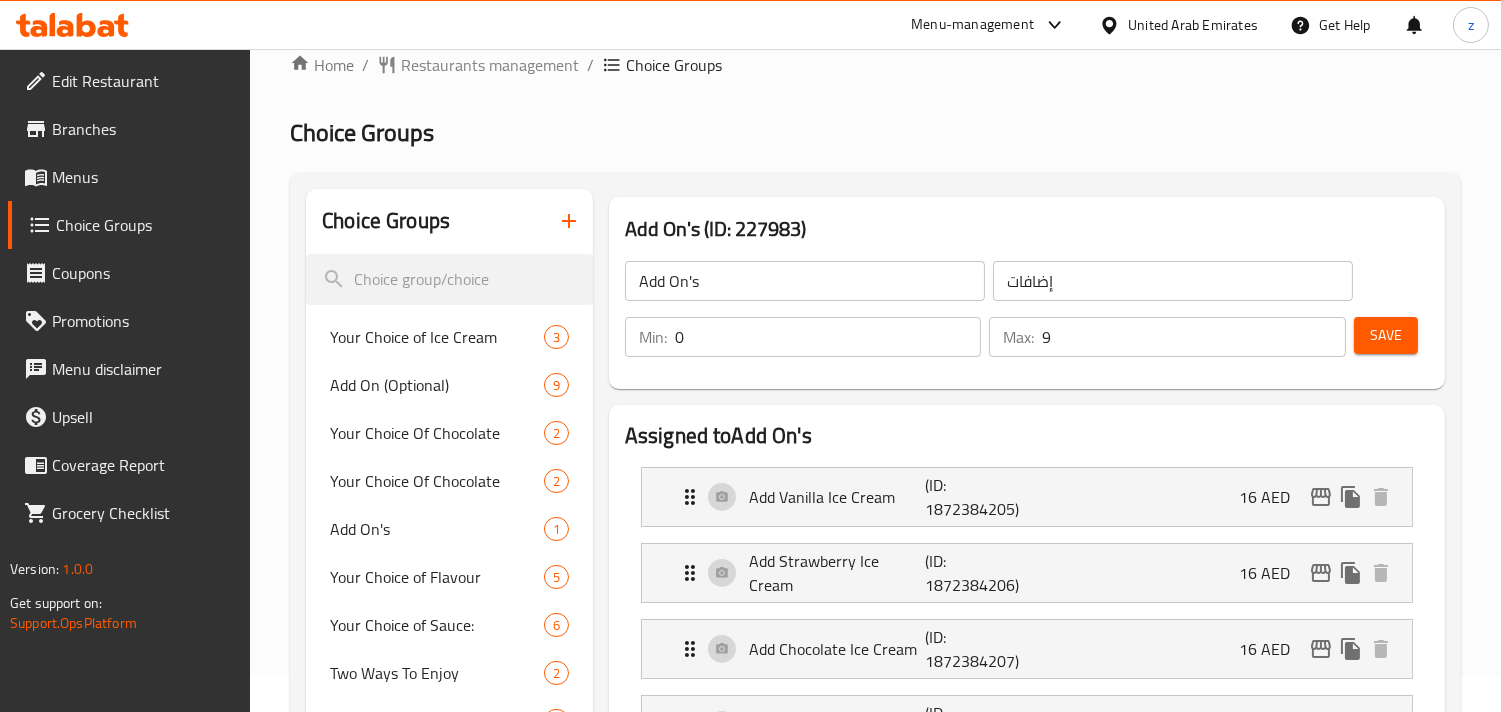 scroll, scrollTop: 0, scrollLeft: 0, axis: both 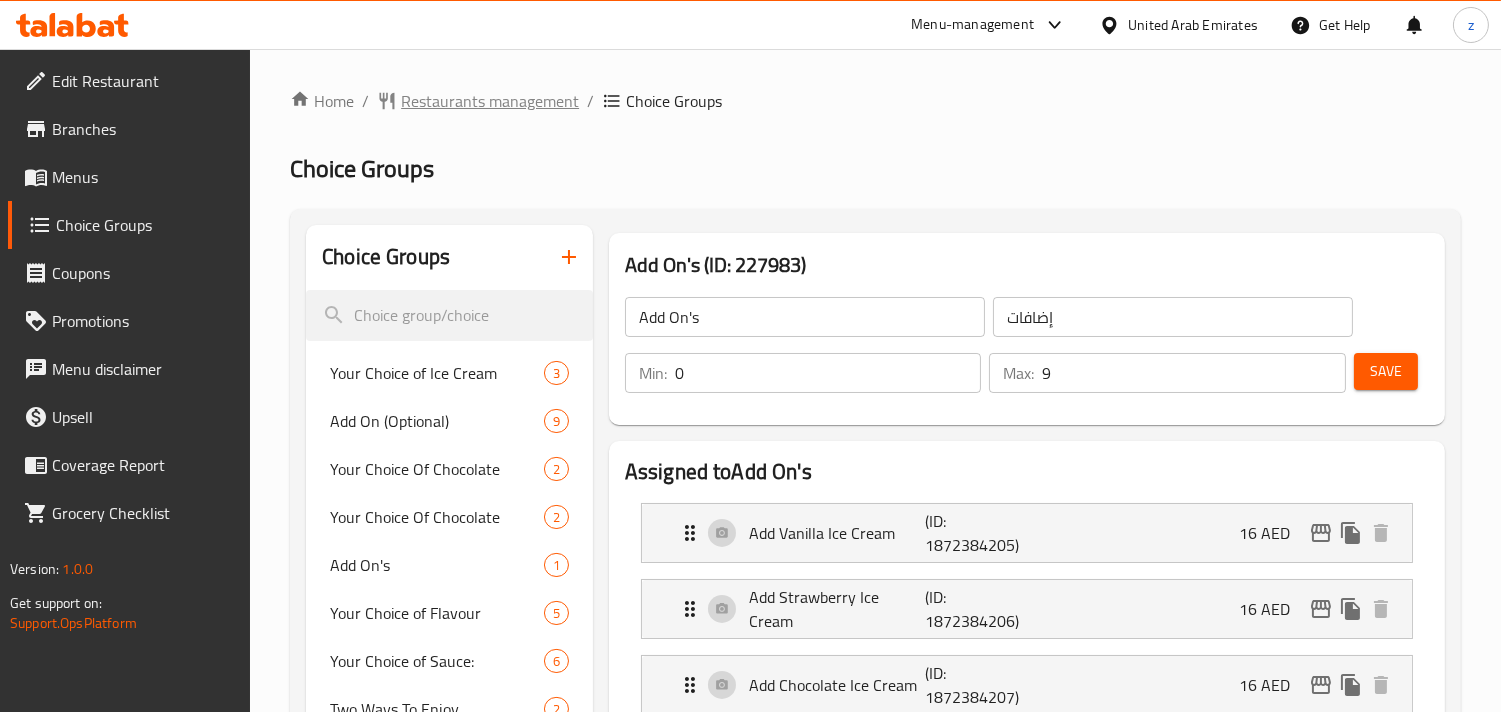 click on "Restaurants management" at bounding box center (490, 101) 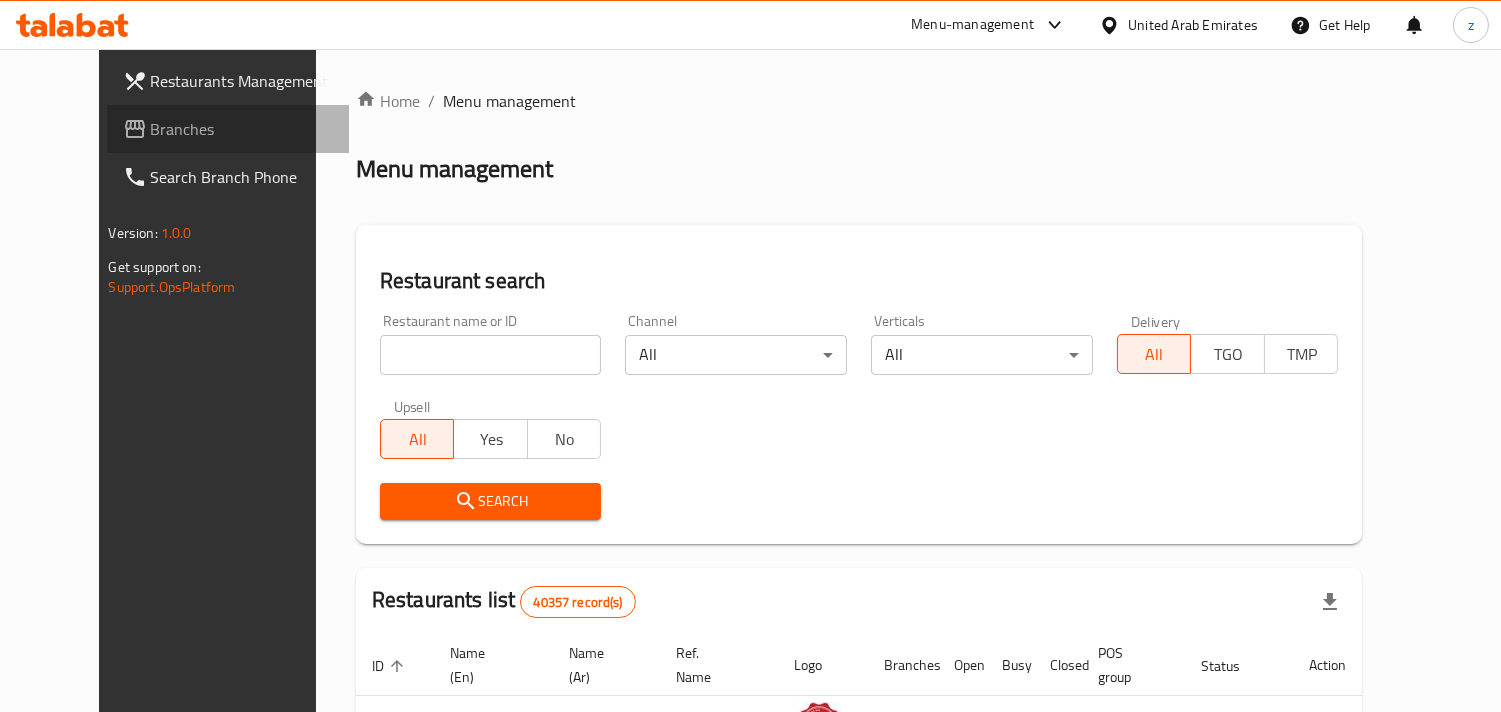 click on "Branches" at bounding box center [242, 129] 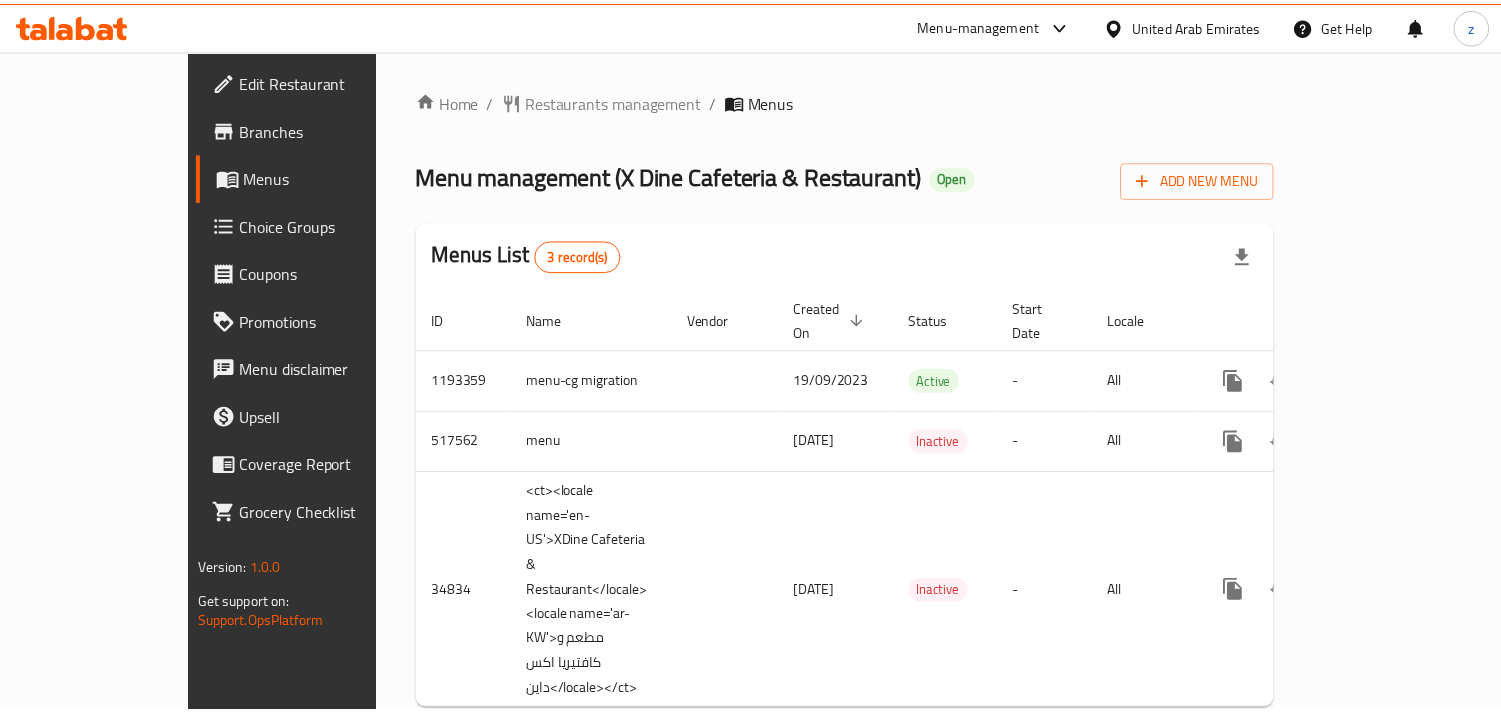 scroll, scrollTop: 0, scrollLeft: 0, axis: both 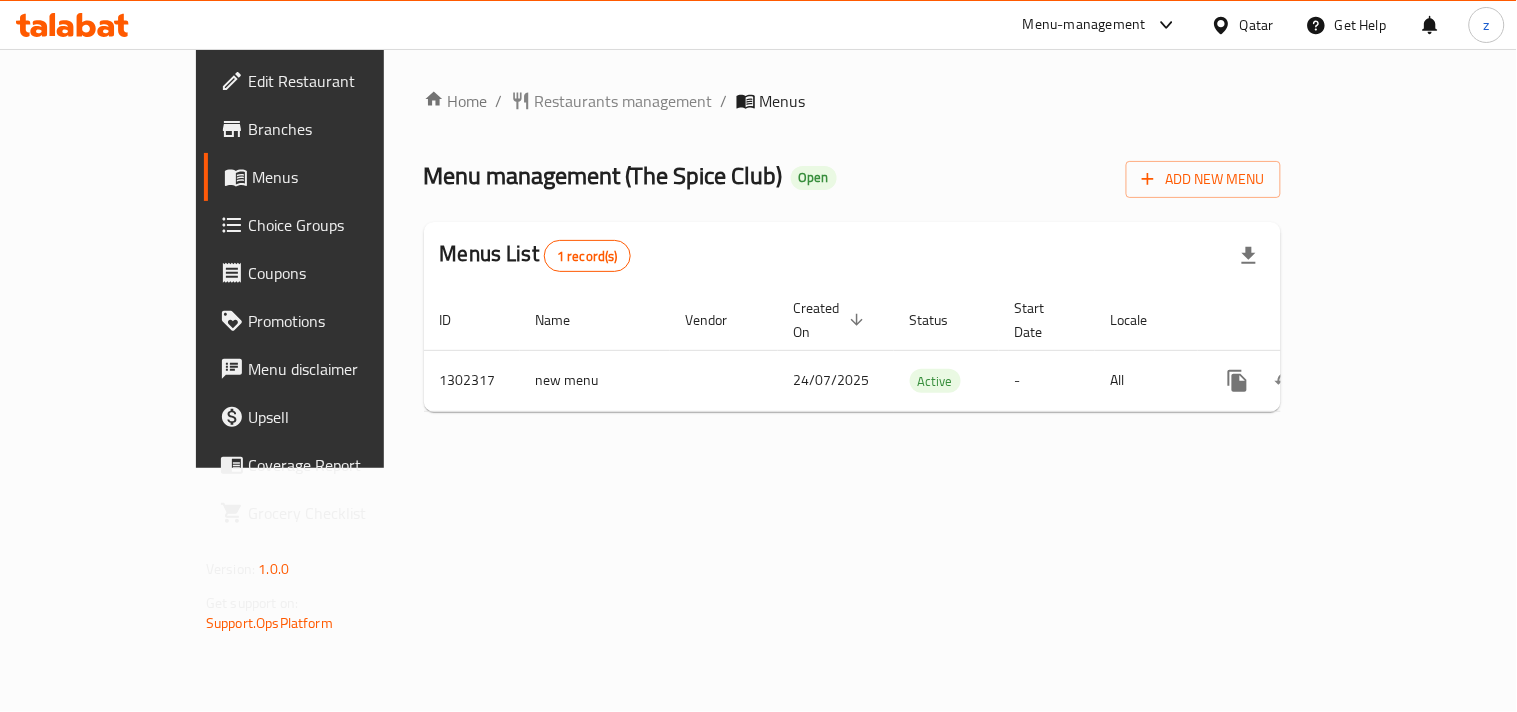 click on "Home / Restaurants management / Menus Menu management ( The Spice Club )  Open Add New Menu Menus List   1 record(s) ID Name Vendor Created On sorted descending Status Start Date Locale Actions 1302317 new menu 24/07/2025 Active - All" at bounding box center (852, 258) 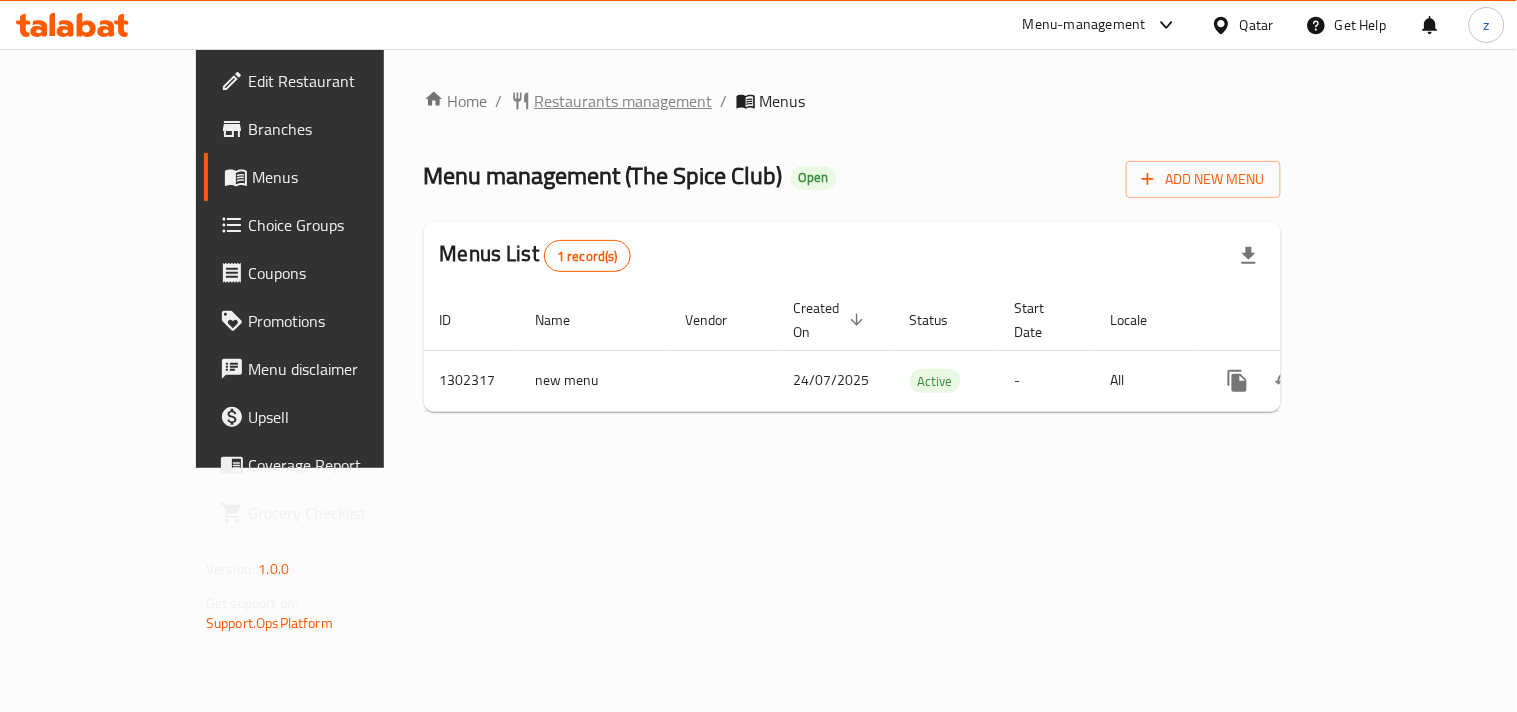 click on "Restaurants management" at bounding box center (624, 101) 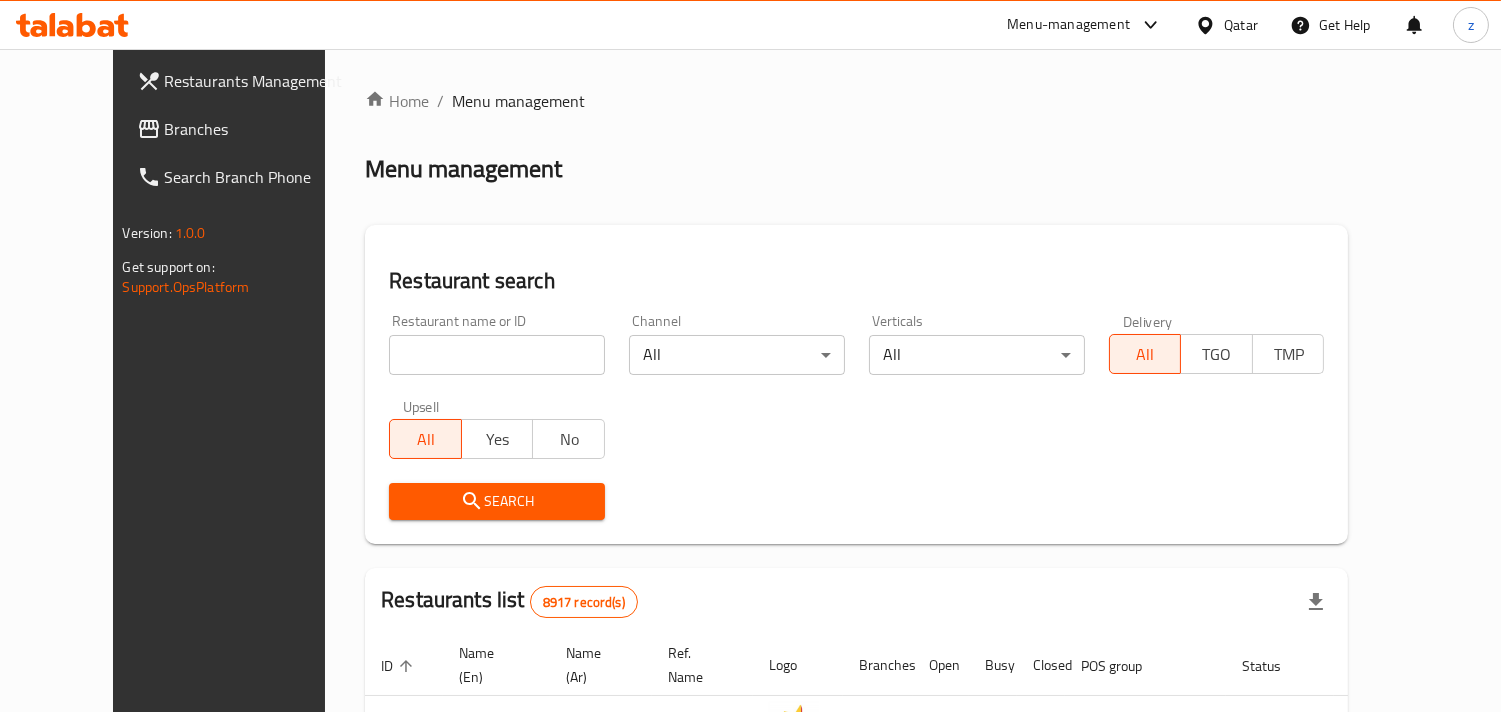click on "Branches" at bounding box center (256, 129) 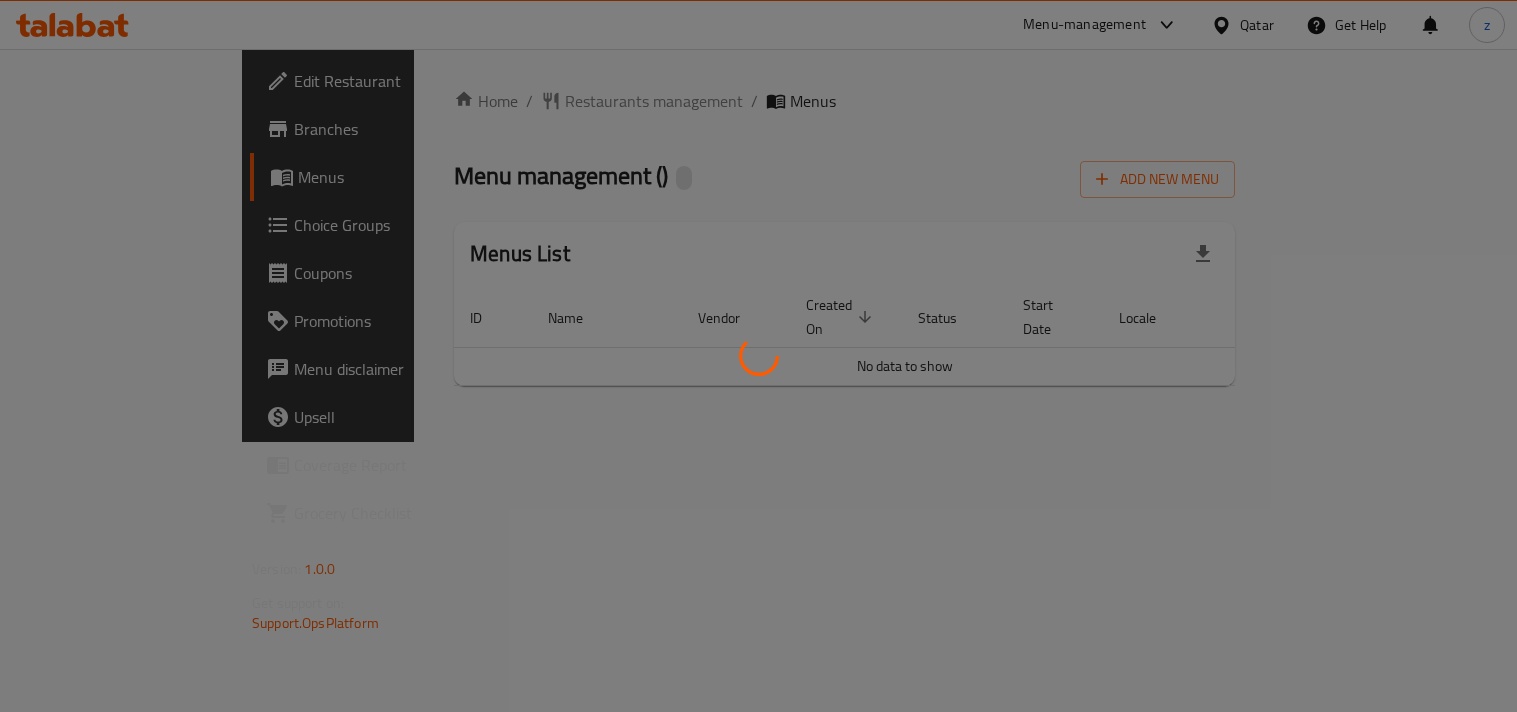 scroll, scrollTop: 0, scrollLeft: 0, axis: both 